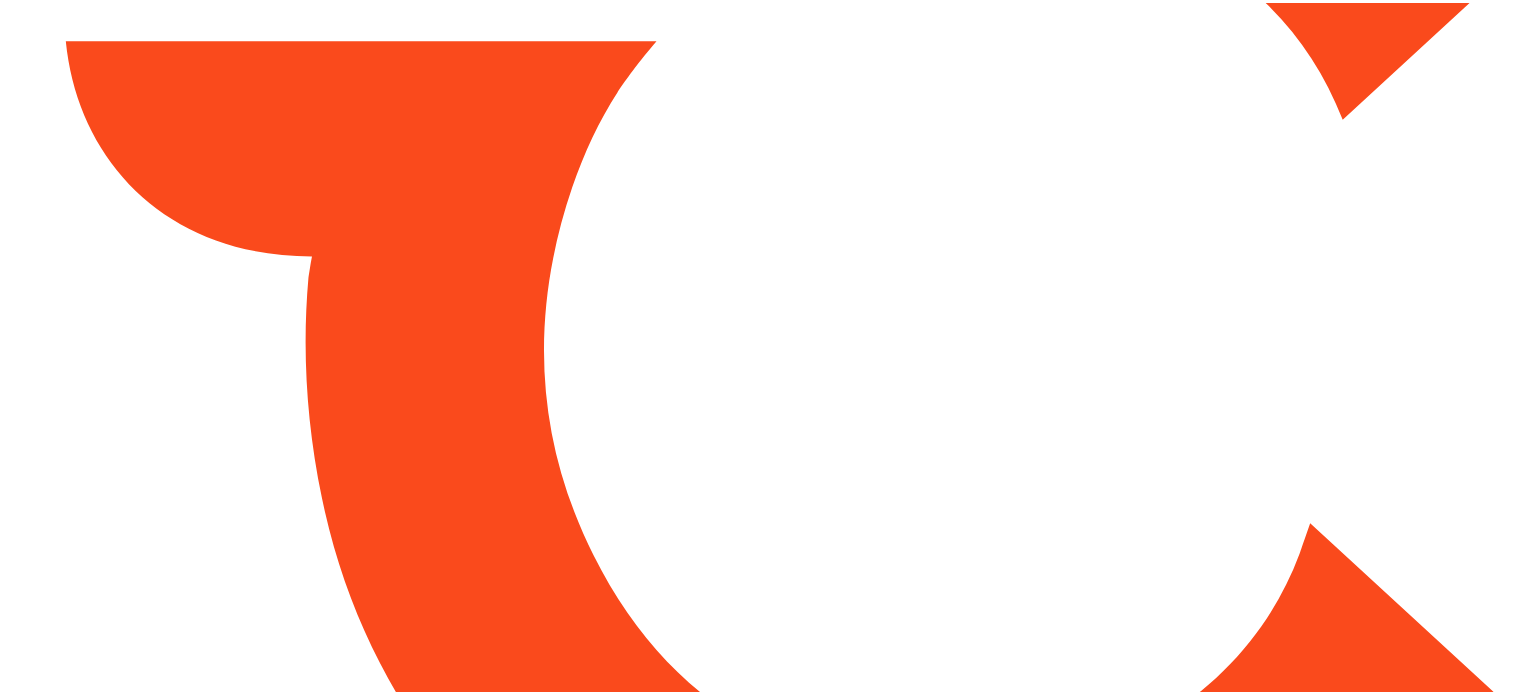 scroll, scrollTop: 0, scrollLeft: 0, axis: both 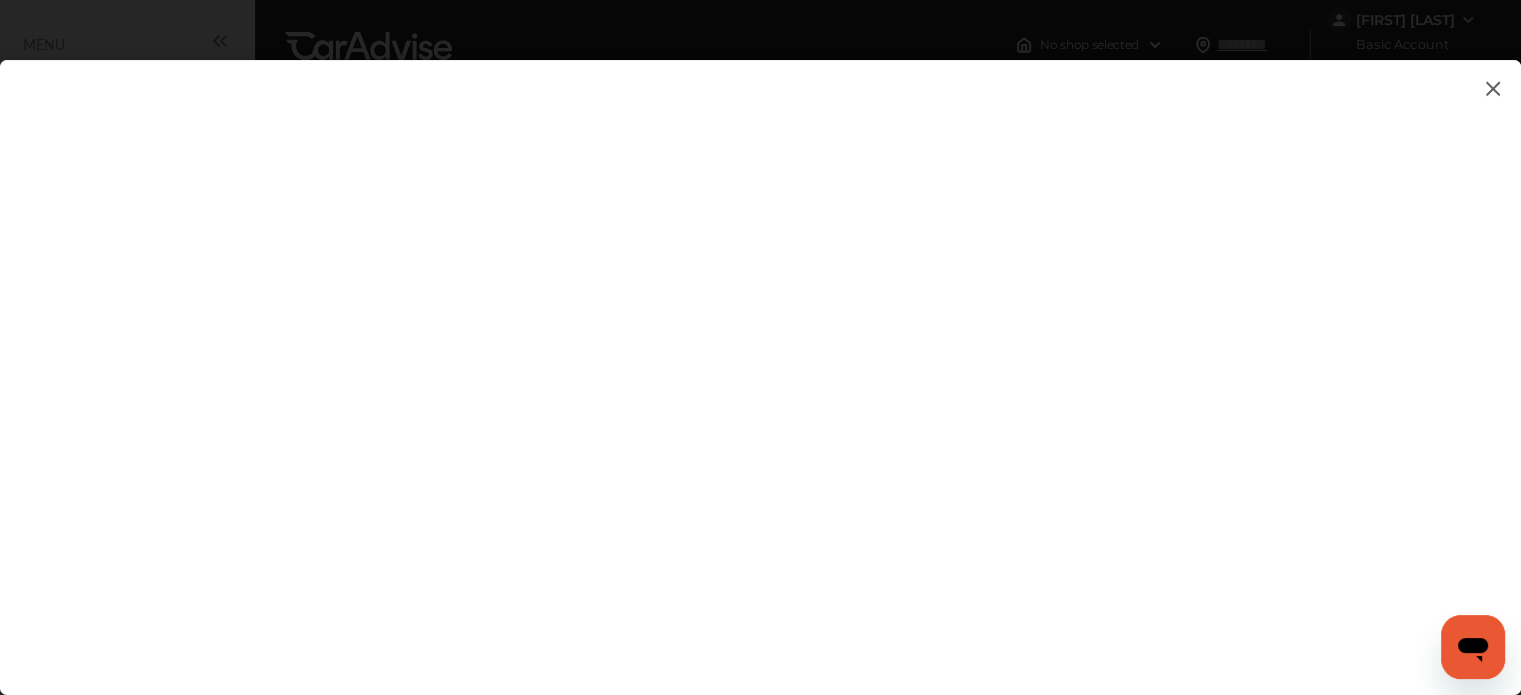click at bounding box center [1493, 88] 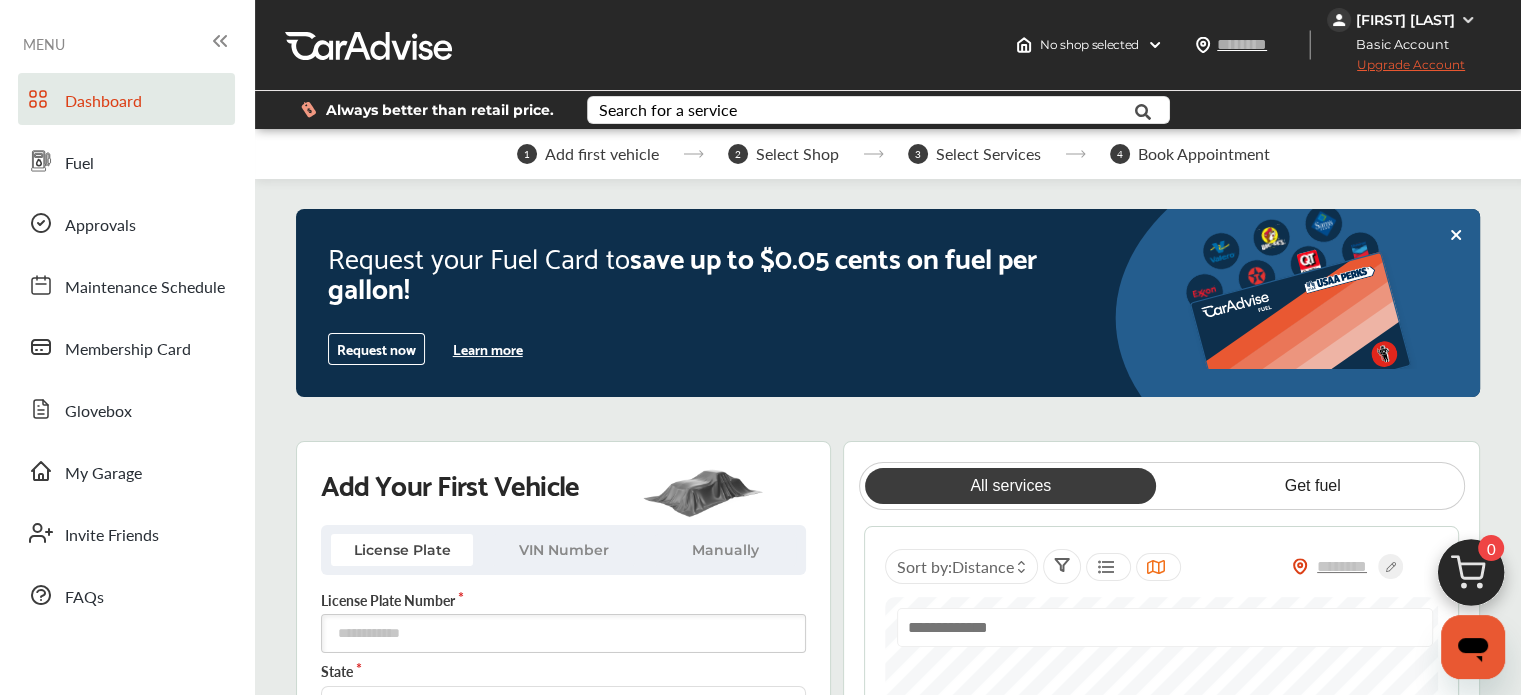 click on "Learn more" at bounding box center (488, 349) 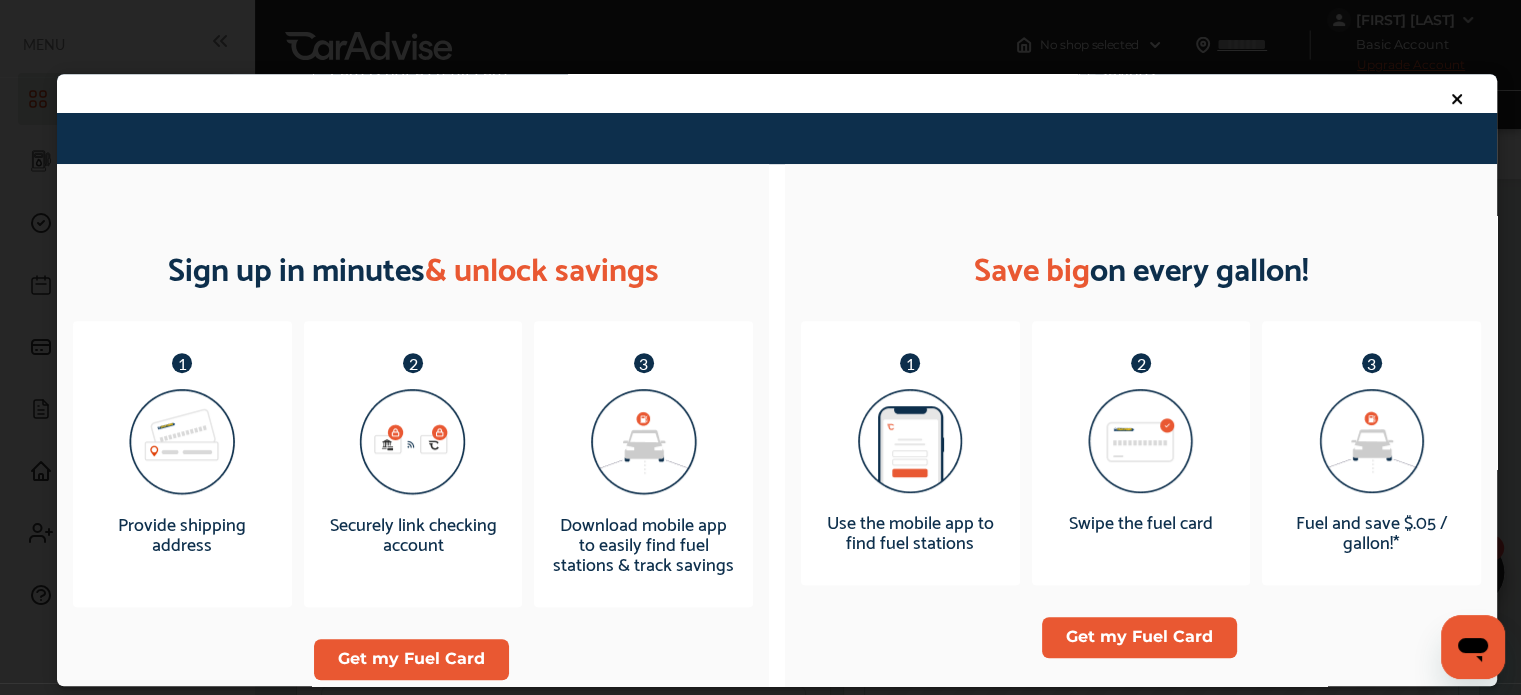 scroll, scrollTop: 1141, scrollLeft: 0, axis: vertical 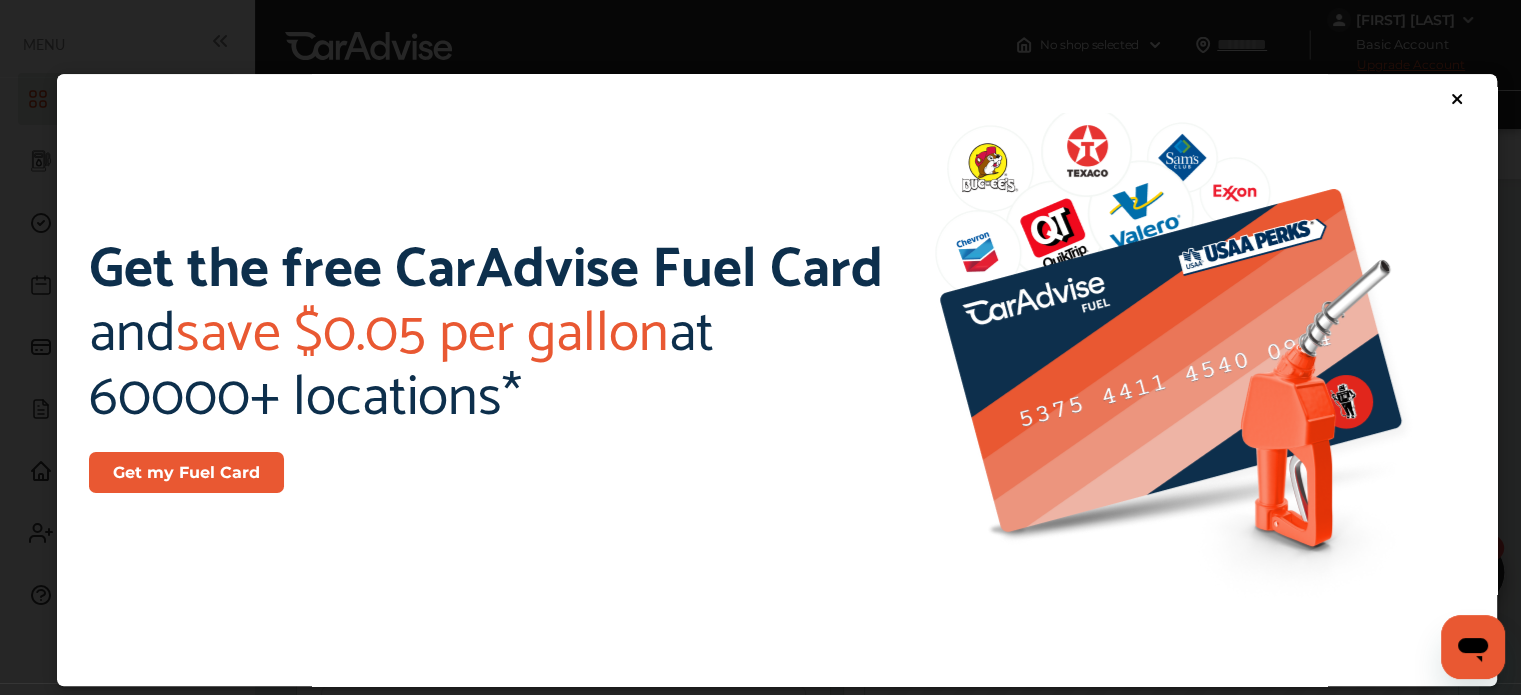 click on "Get my Fuel Card" at bounding box center (186, 472) 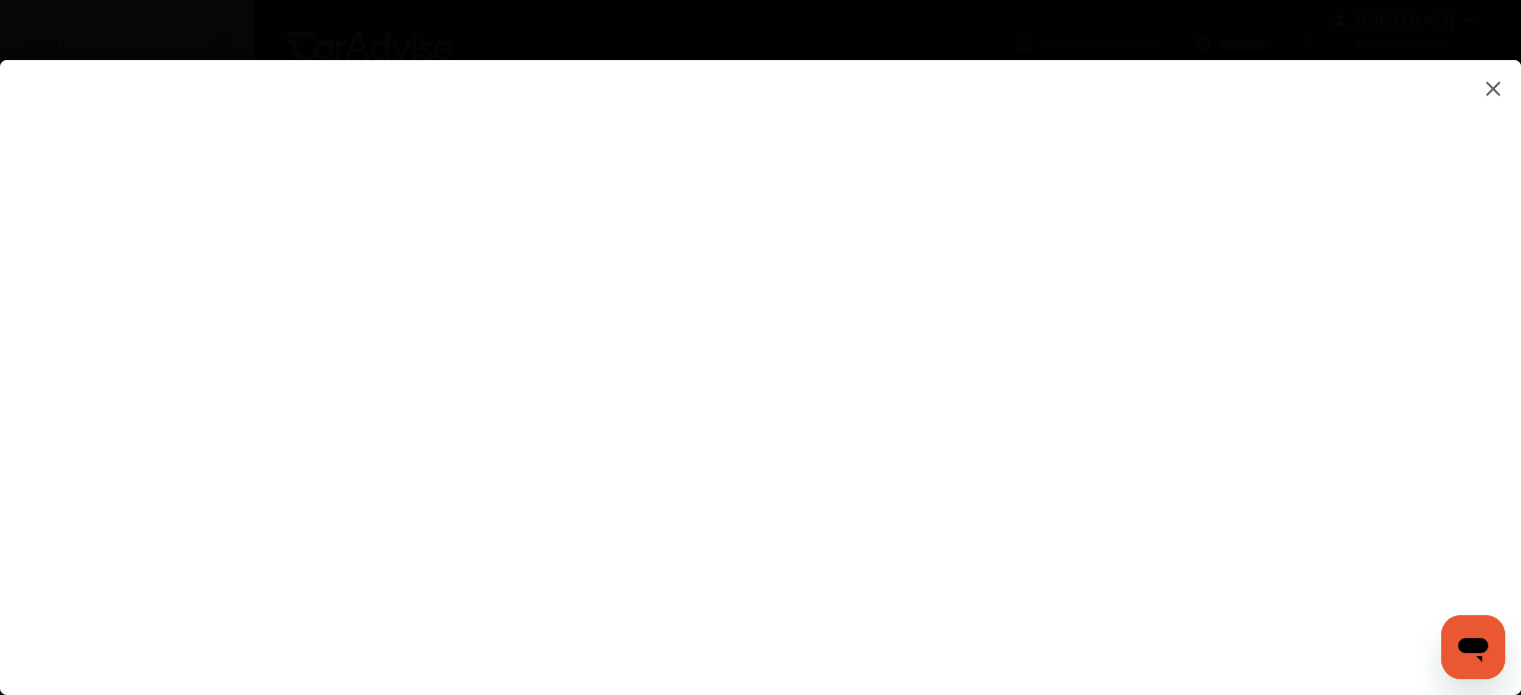 click at bounding box center [760, 357] 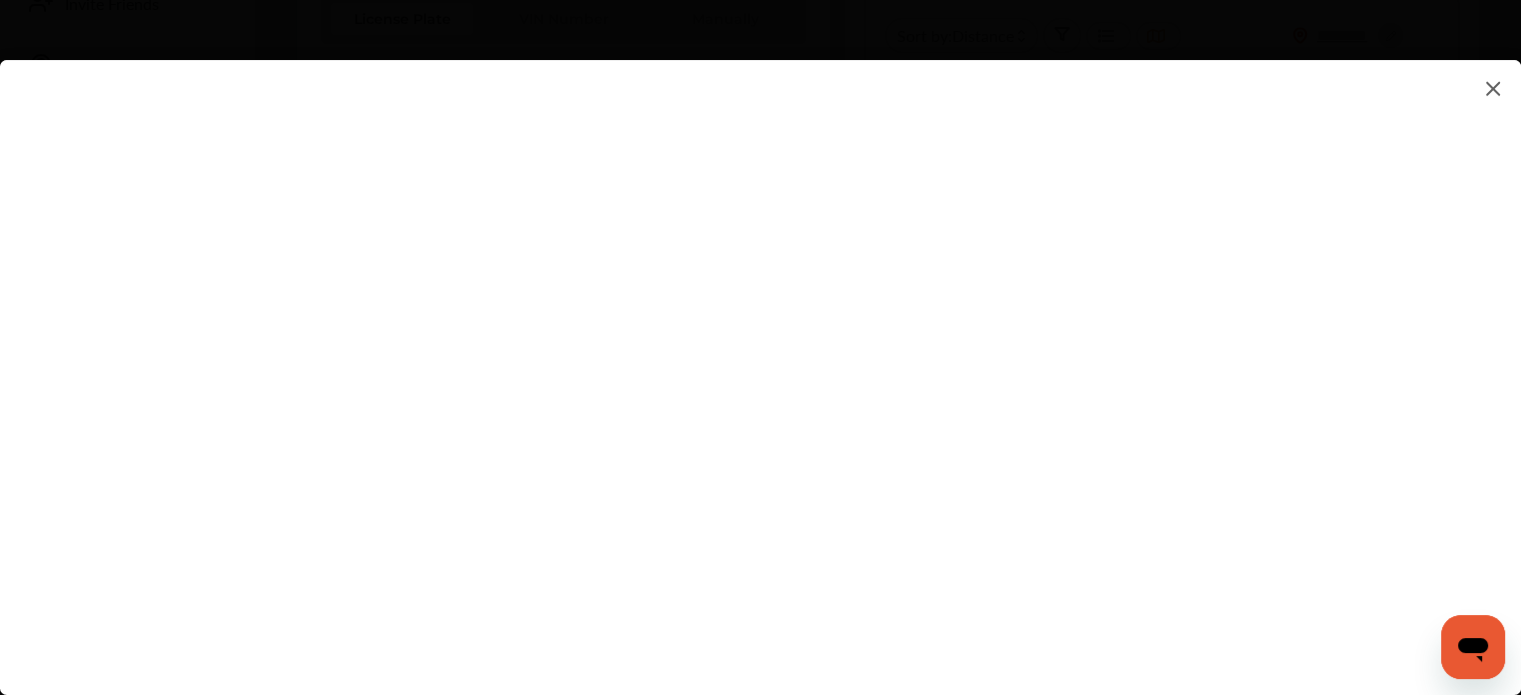 scroll, scrollTop: 850, scrollLeft: 0, axis: vertical 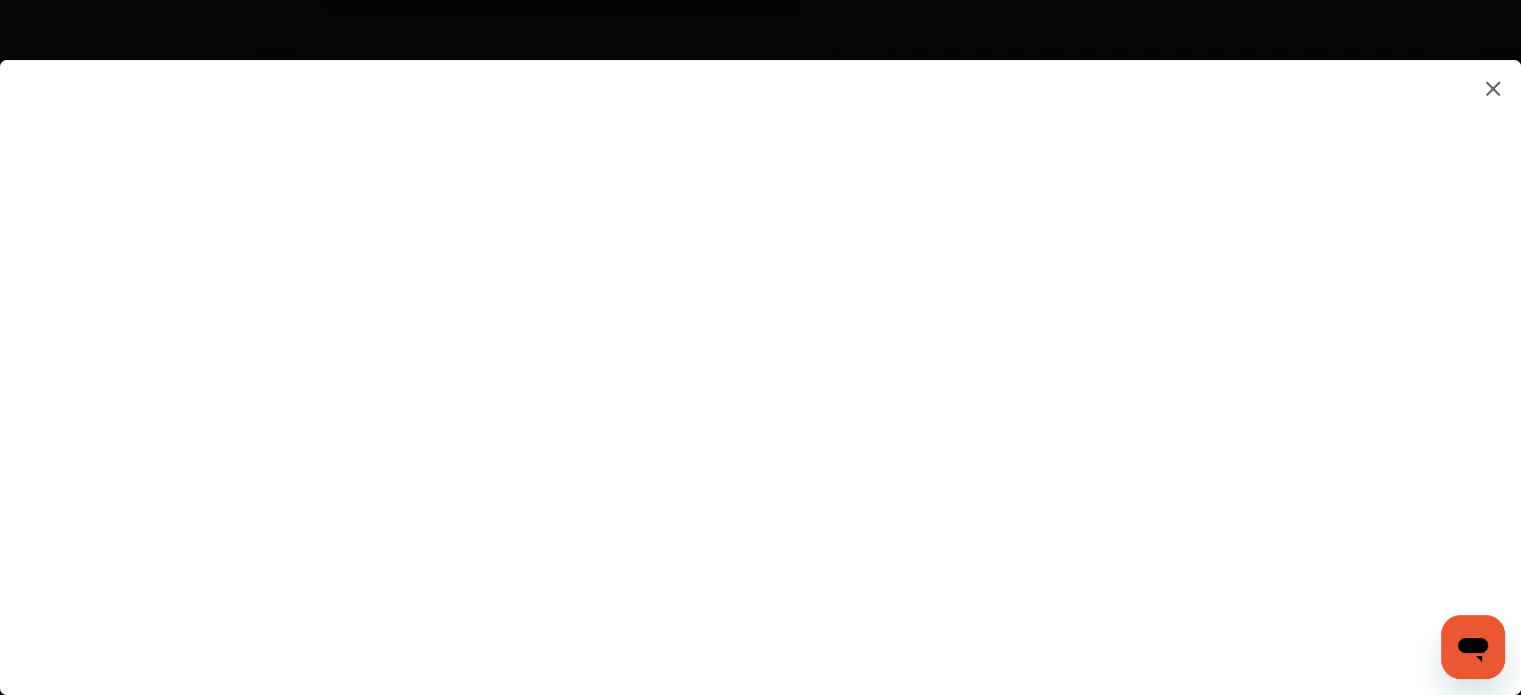 click at bounding box center (760, 357) 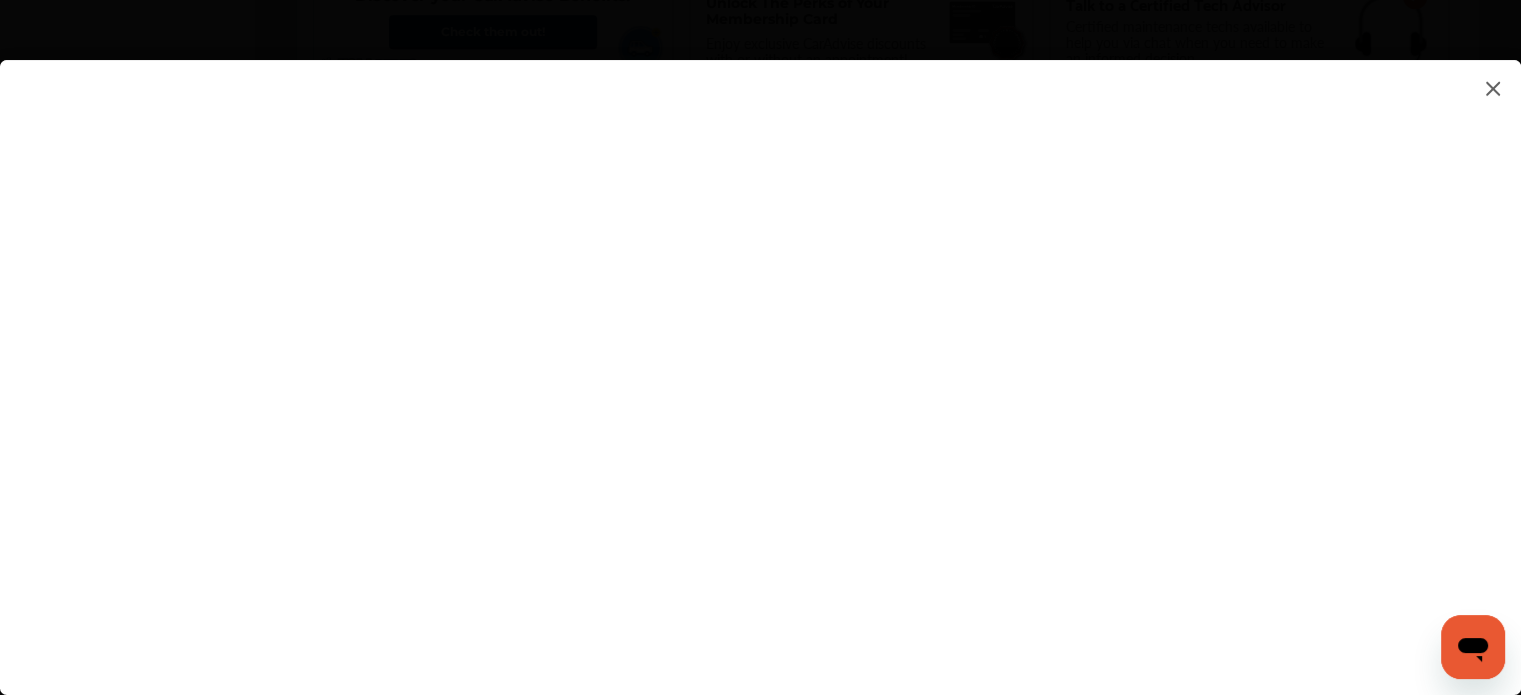 scroll, scrollTop: 1586, scrollLeft: 0, axis: vertical 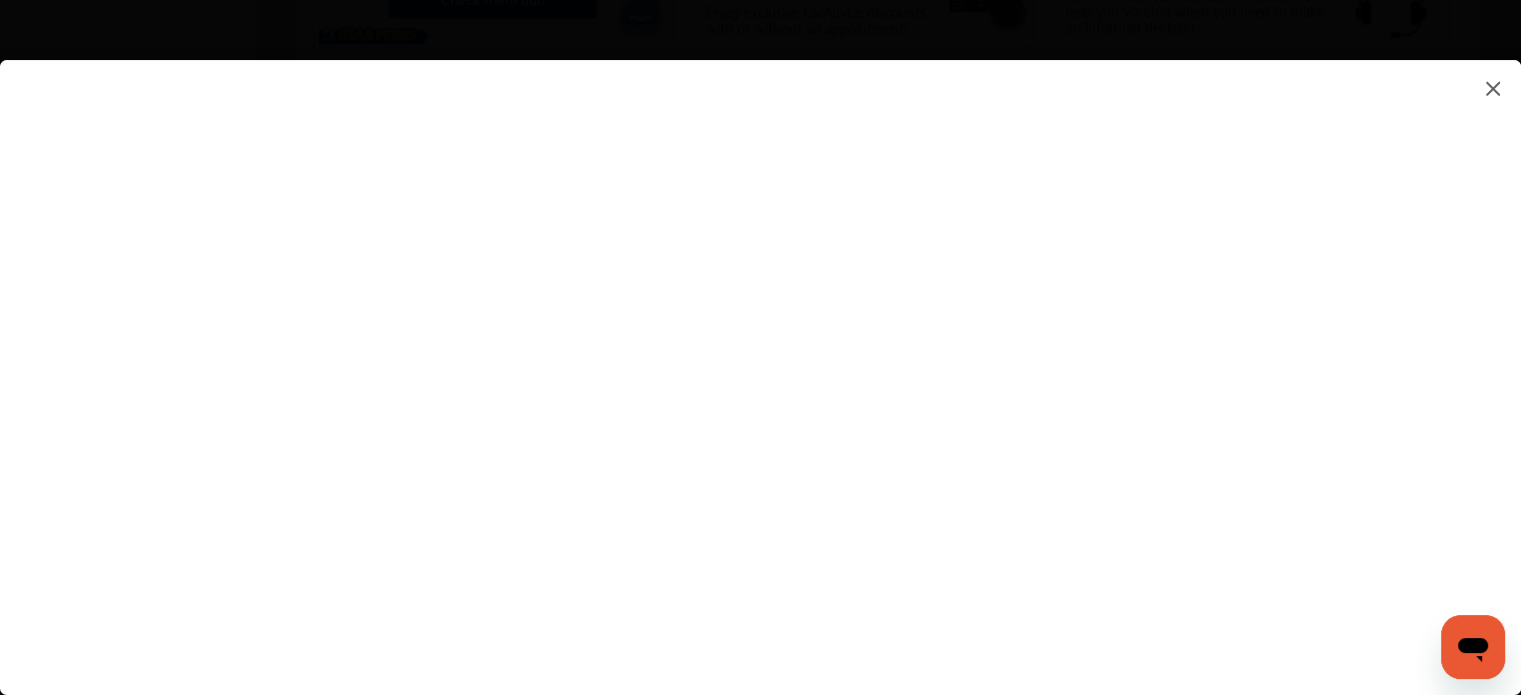click at bounding box center [760, 357] 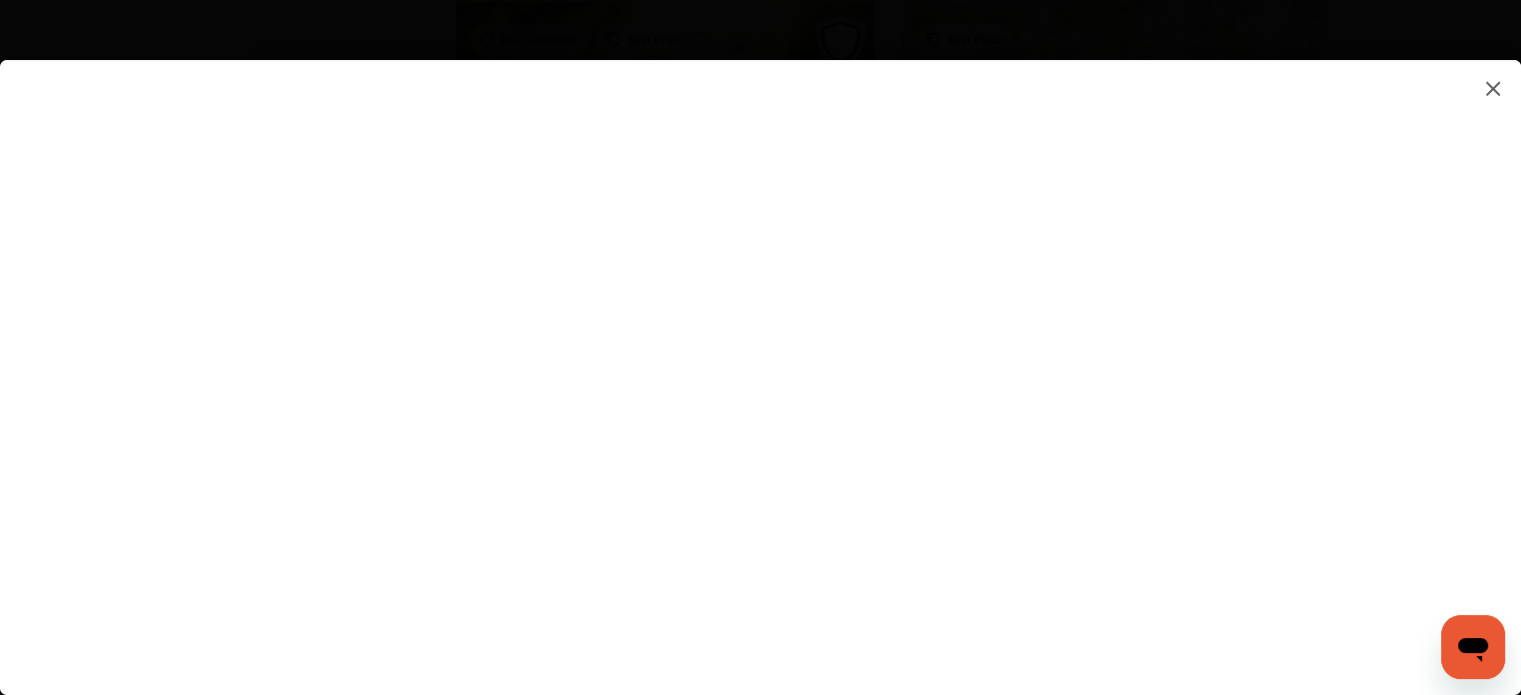 scroll, scrollTop: 2122, scrollLeft: 0, axis: vertical 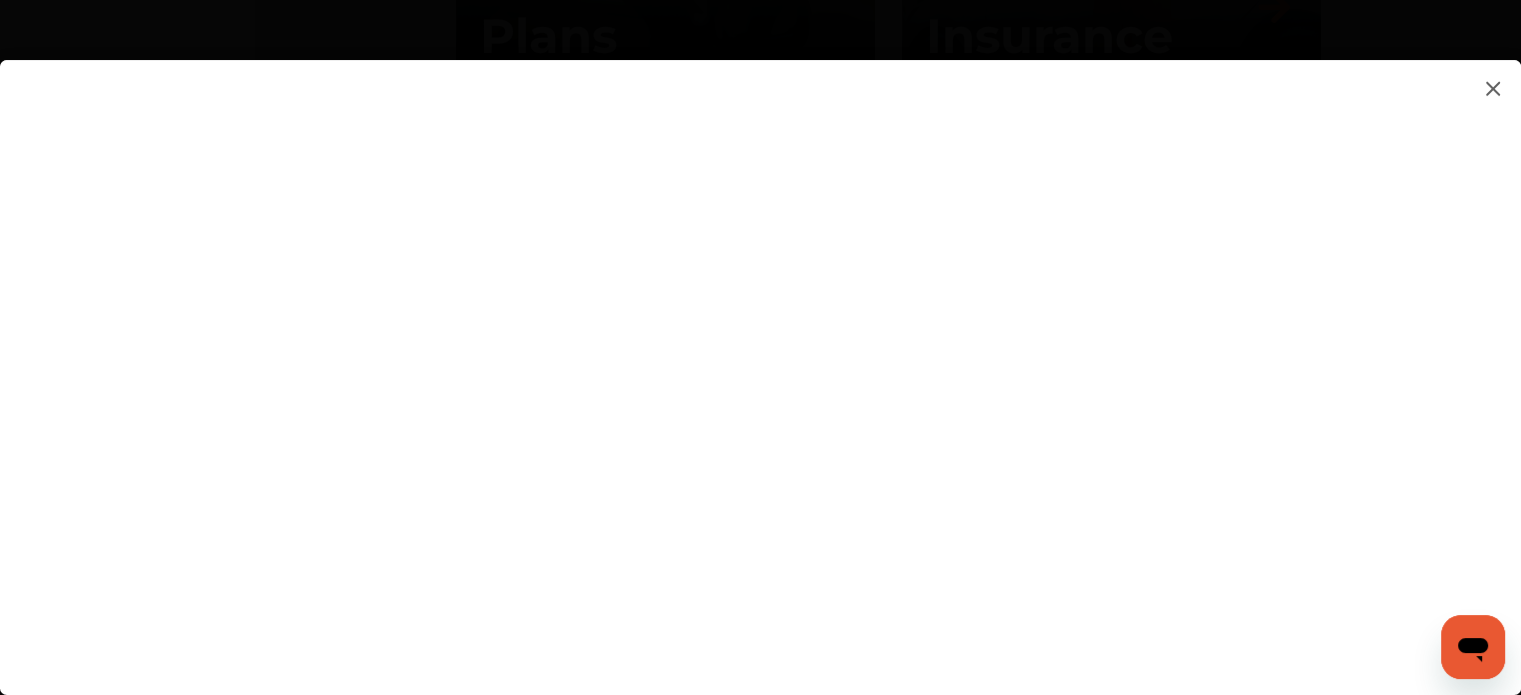 click at bounding box center [760, 357] 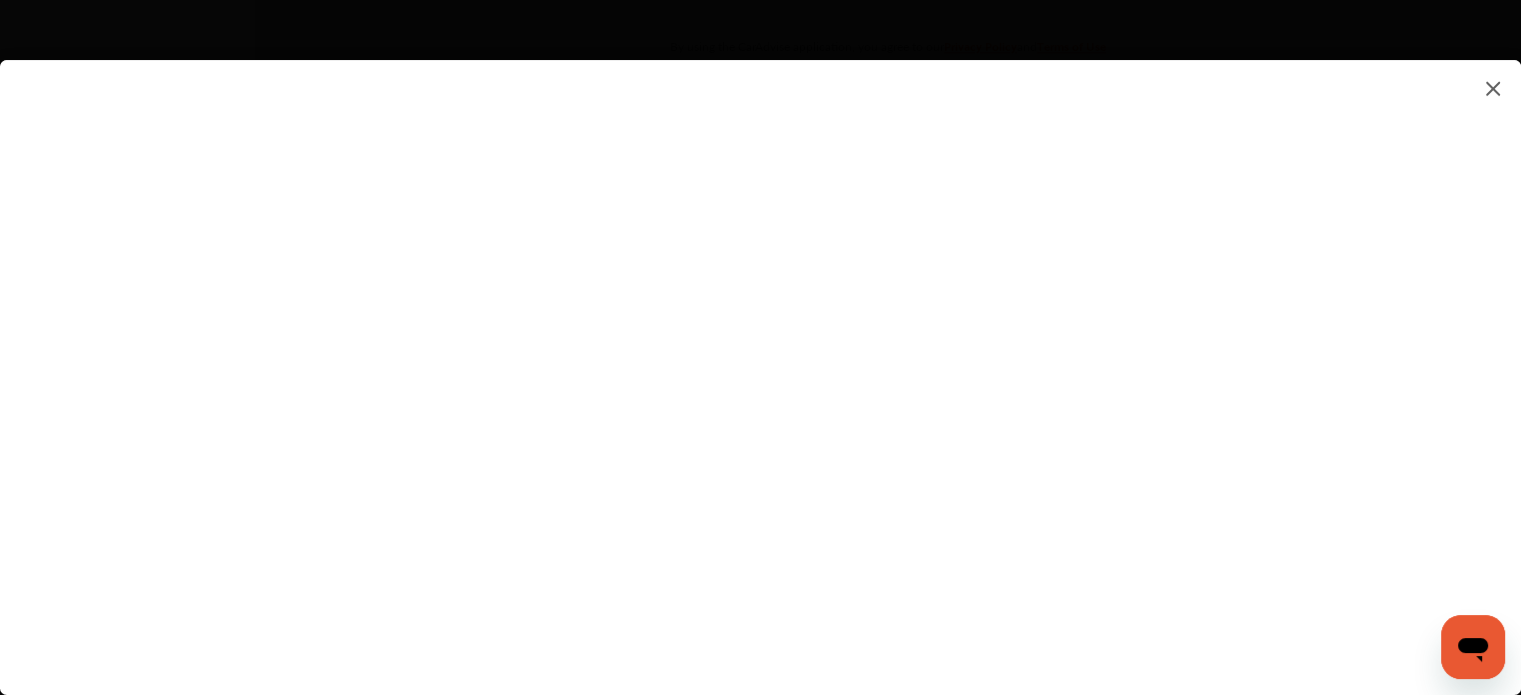 scroll, scrollTop: 3056, scrollLeft: 0, axis: vertical 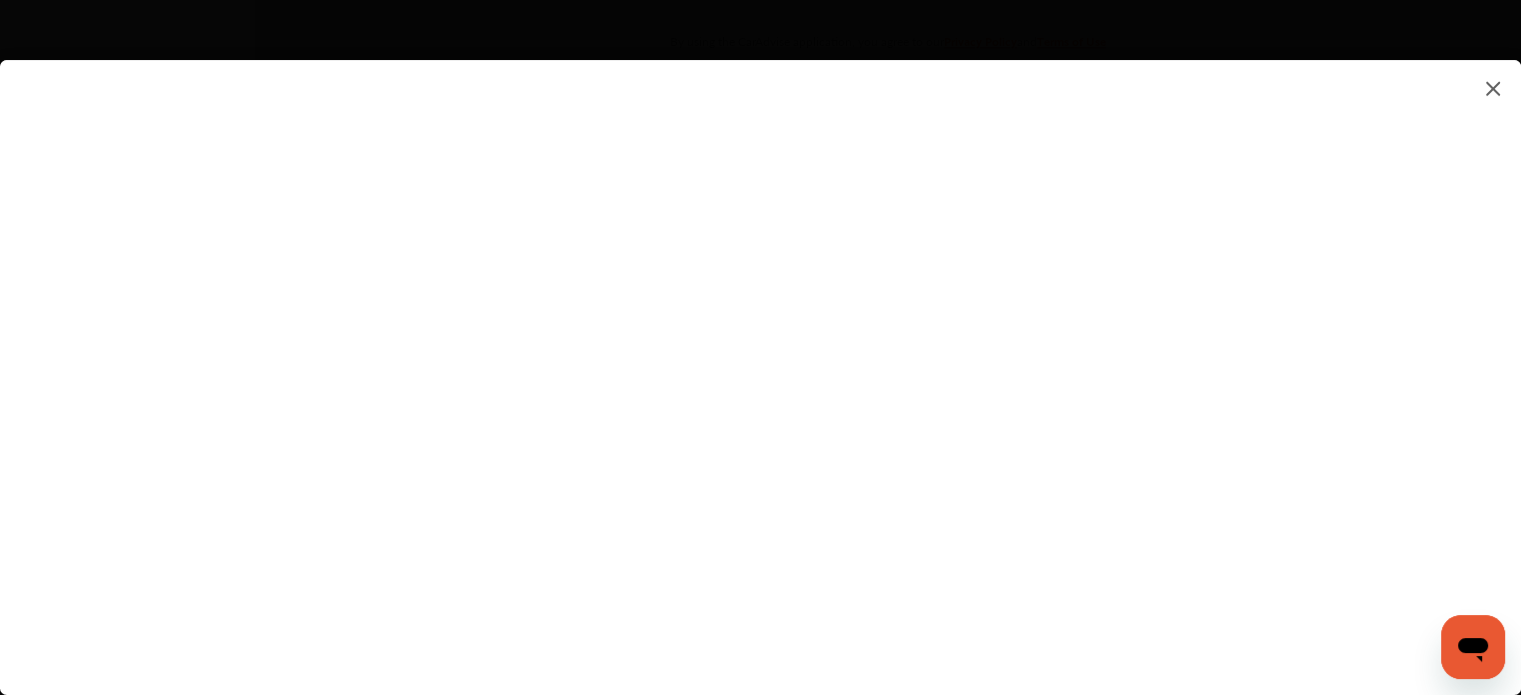 click at bounding box center [760, 357] 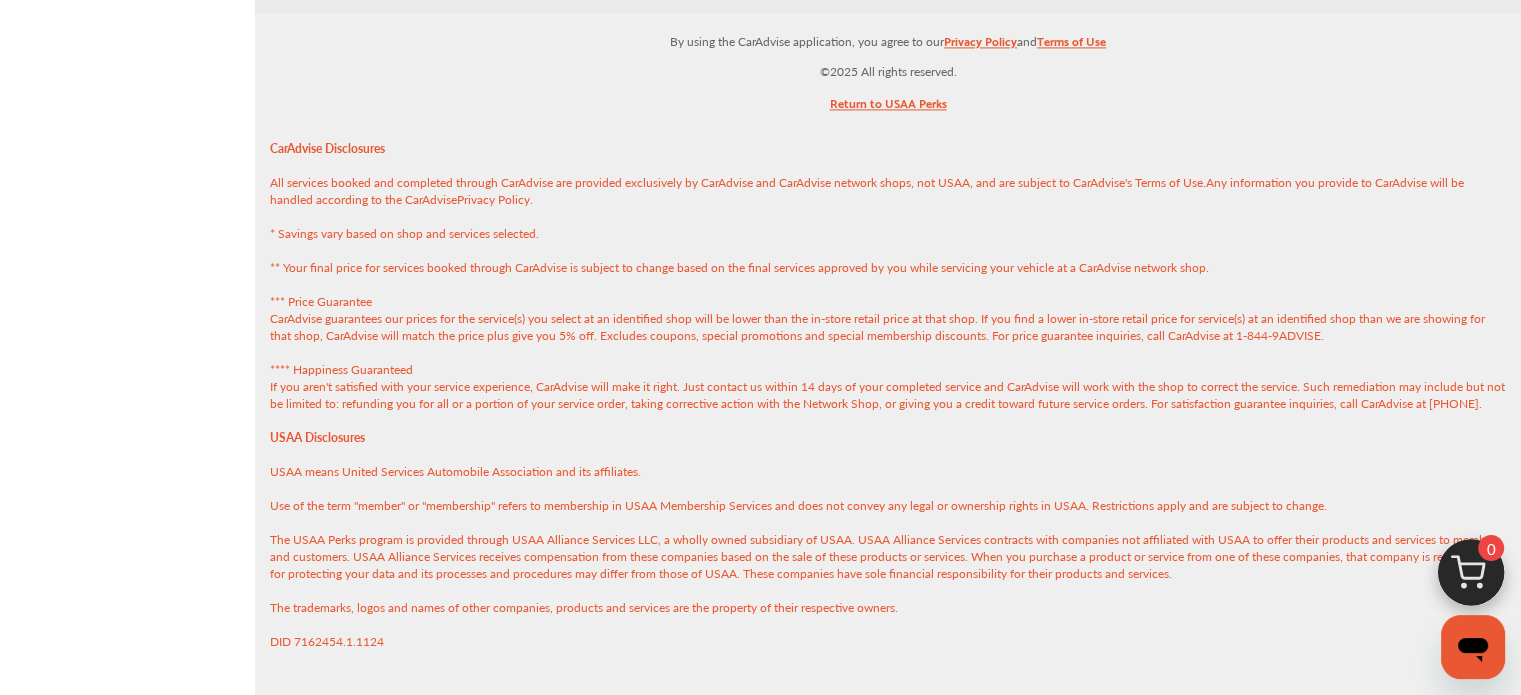 scroll, scrollTop: 3064, scrollLeft: 0, axis: vertical 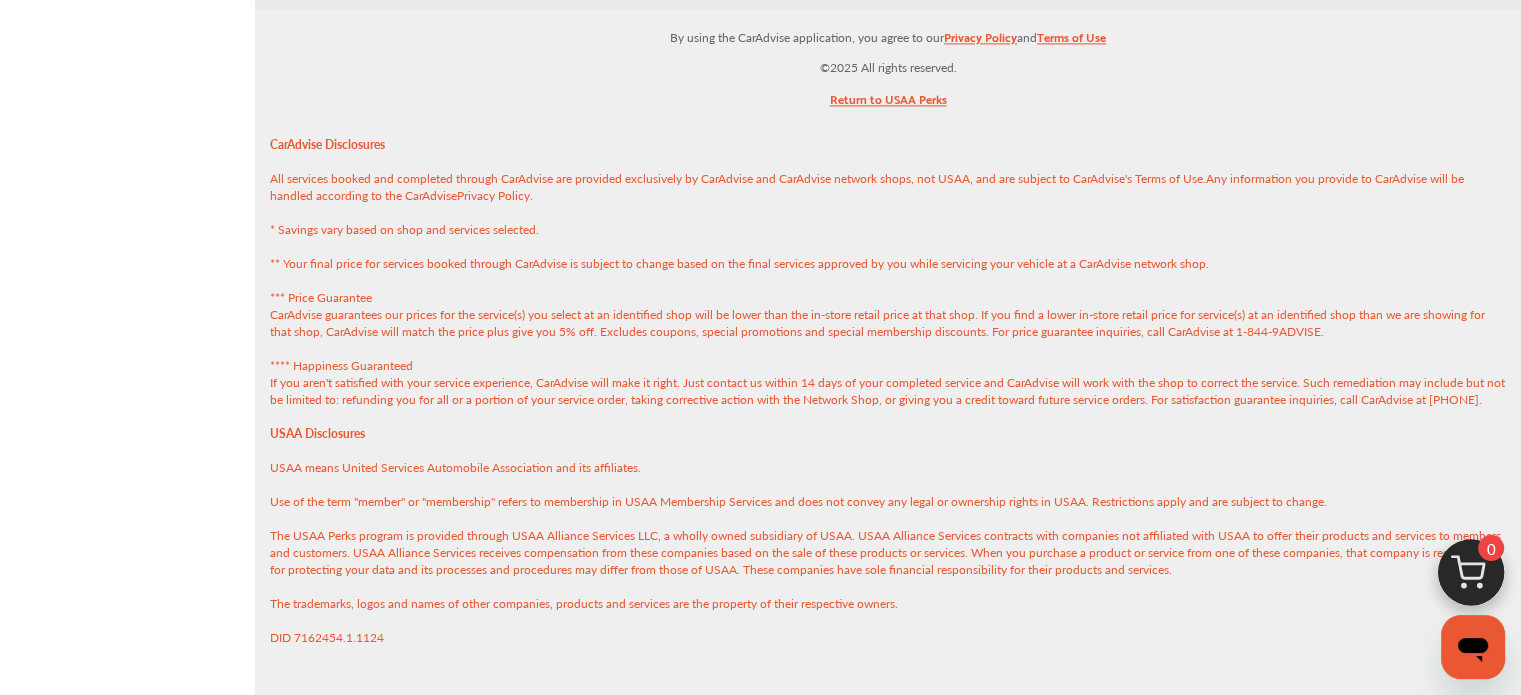click on "Return to USAA Perks" at bounding box center (888, 103) 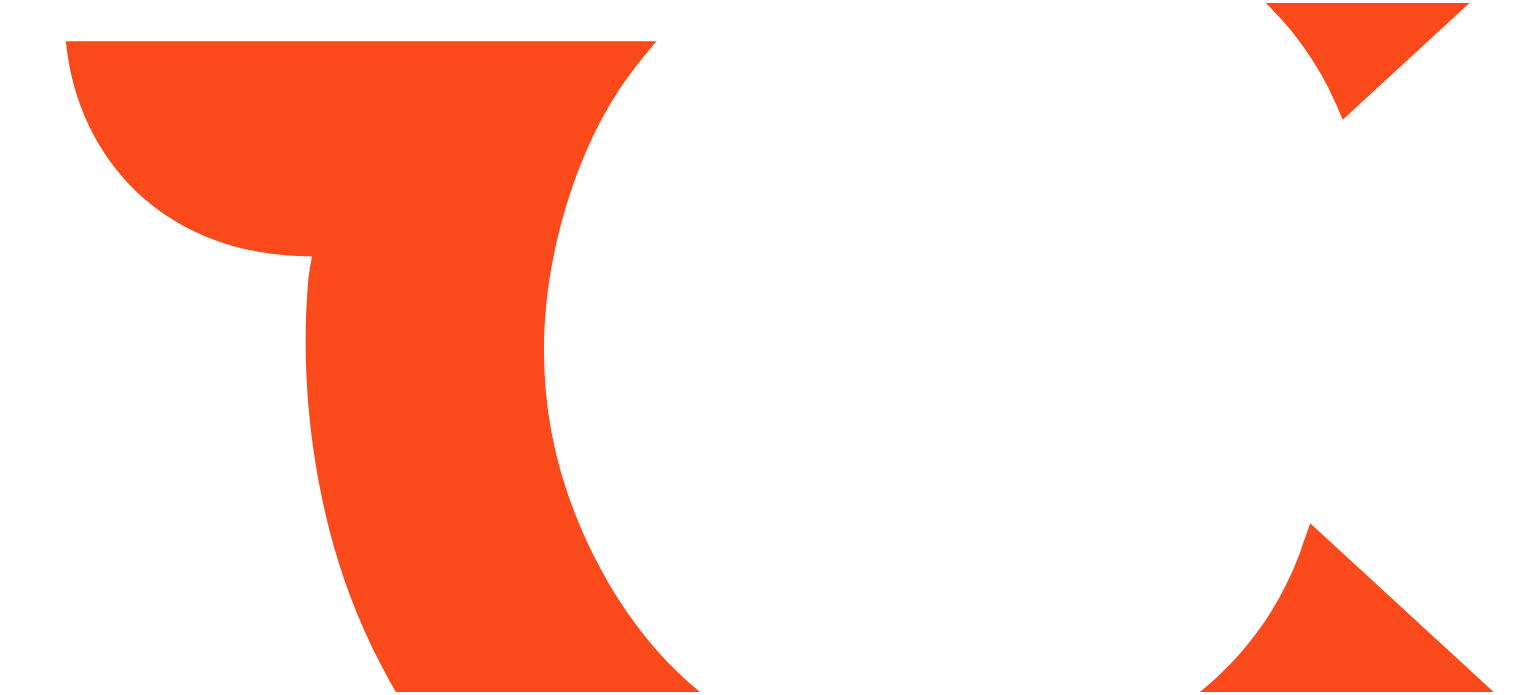 scroll, scrollTop: 0, scrollLeft: 0, axis: both 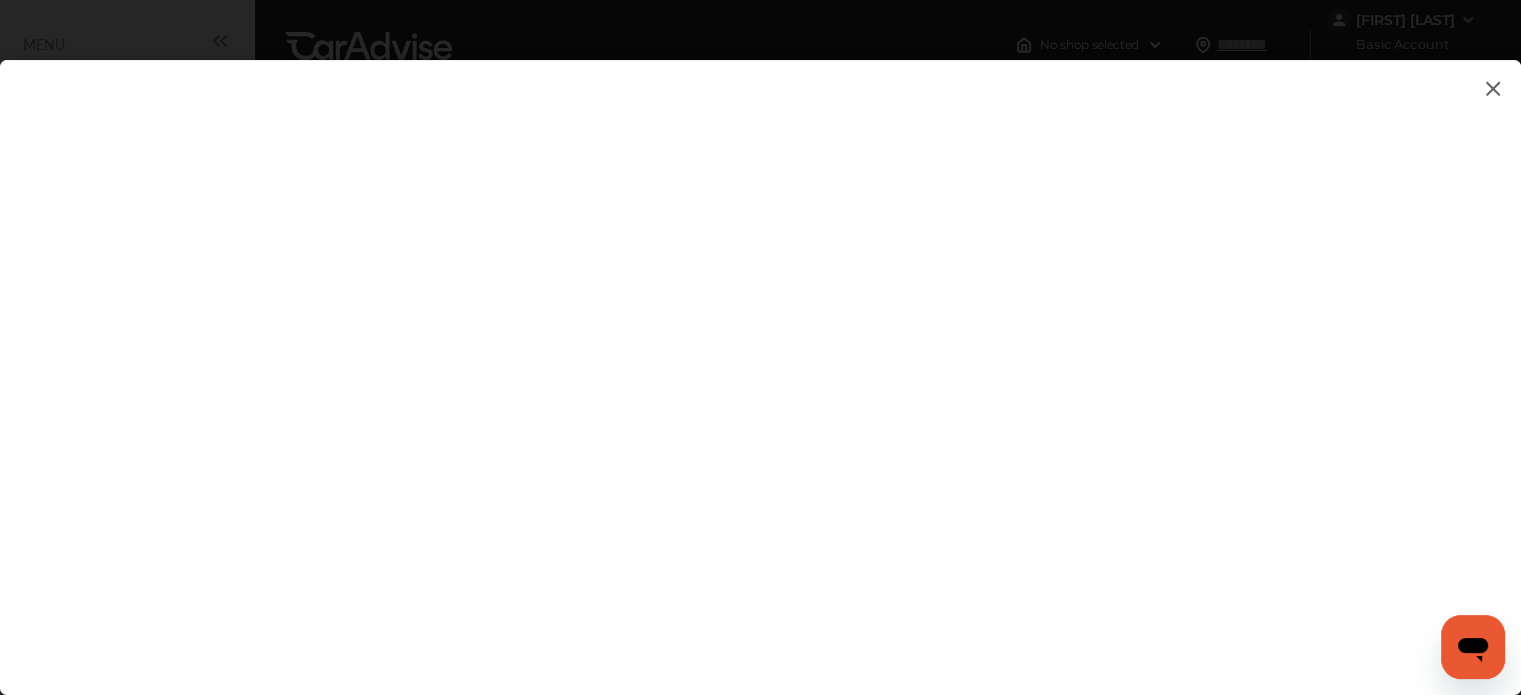 click at bounding box center (760, 357) 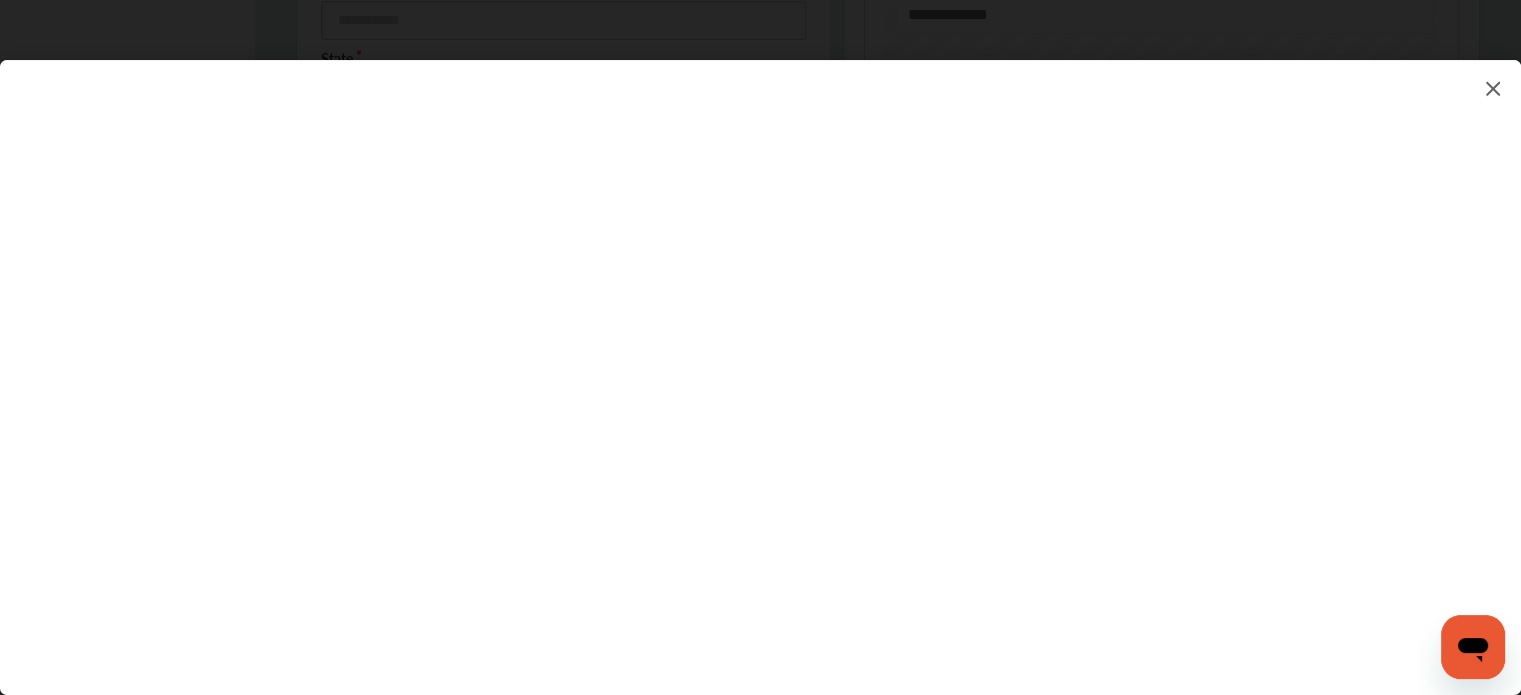 scroll, scrollTop: 655, scrollLeft: 0, axis: vertical 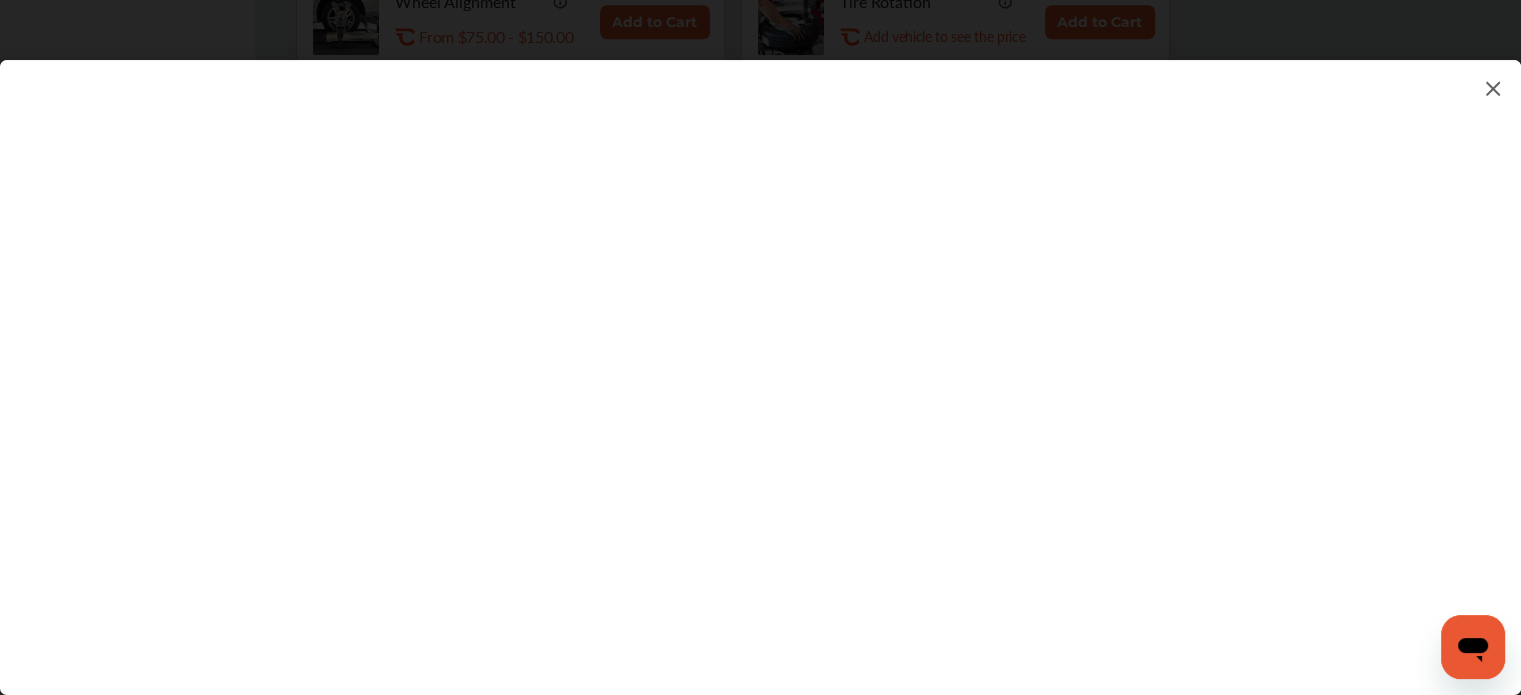 type on "**********" 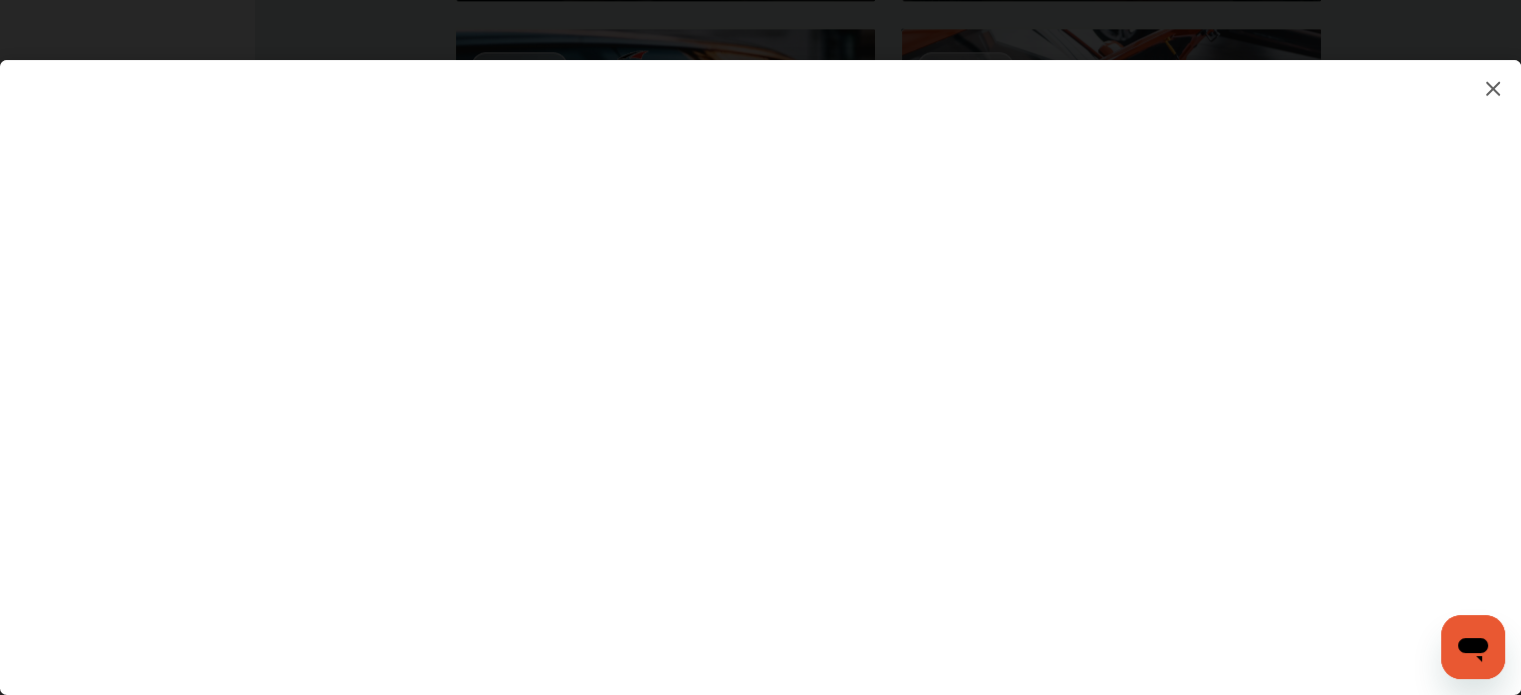 scroll, scrollTop: 2559, scrollLeft: 0, axis: vertical 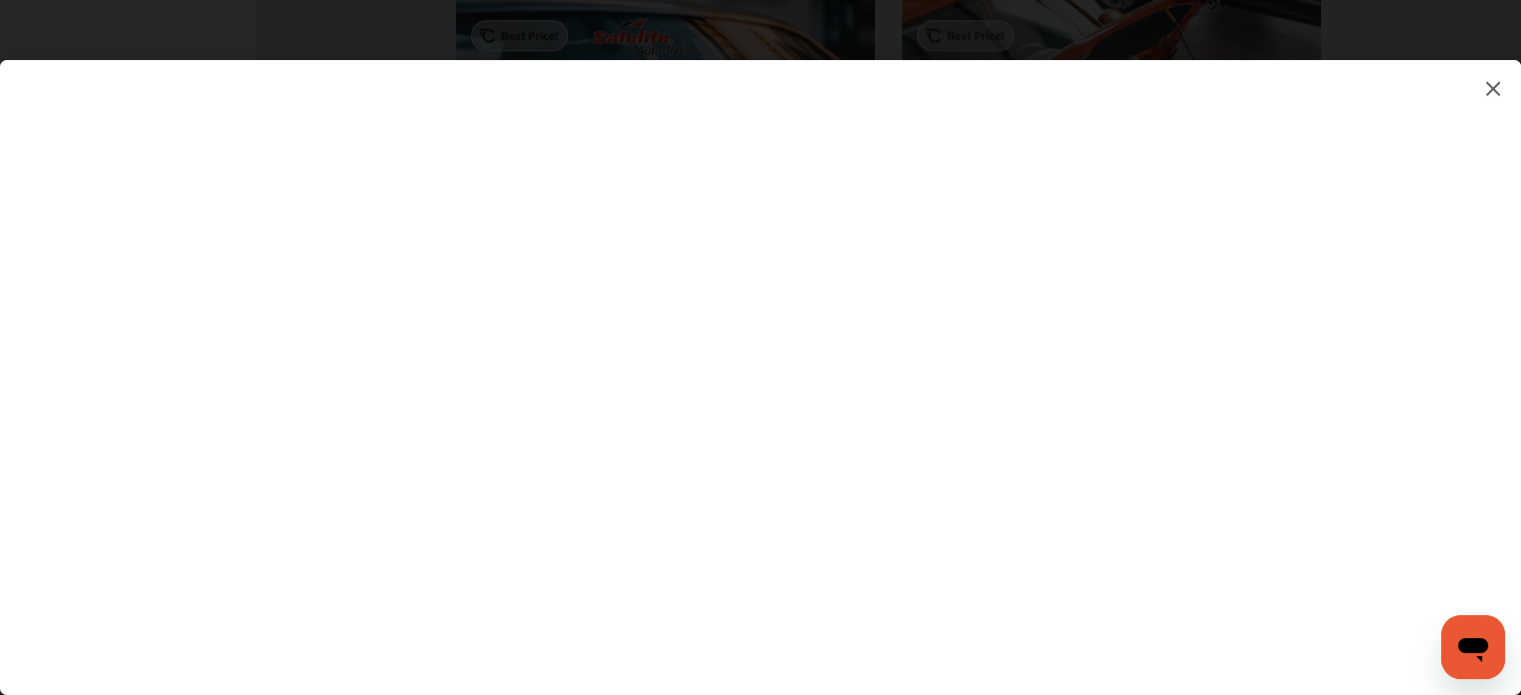 click 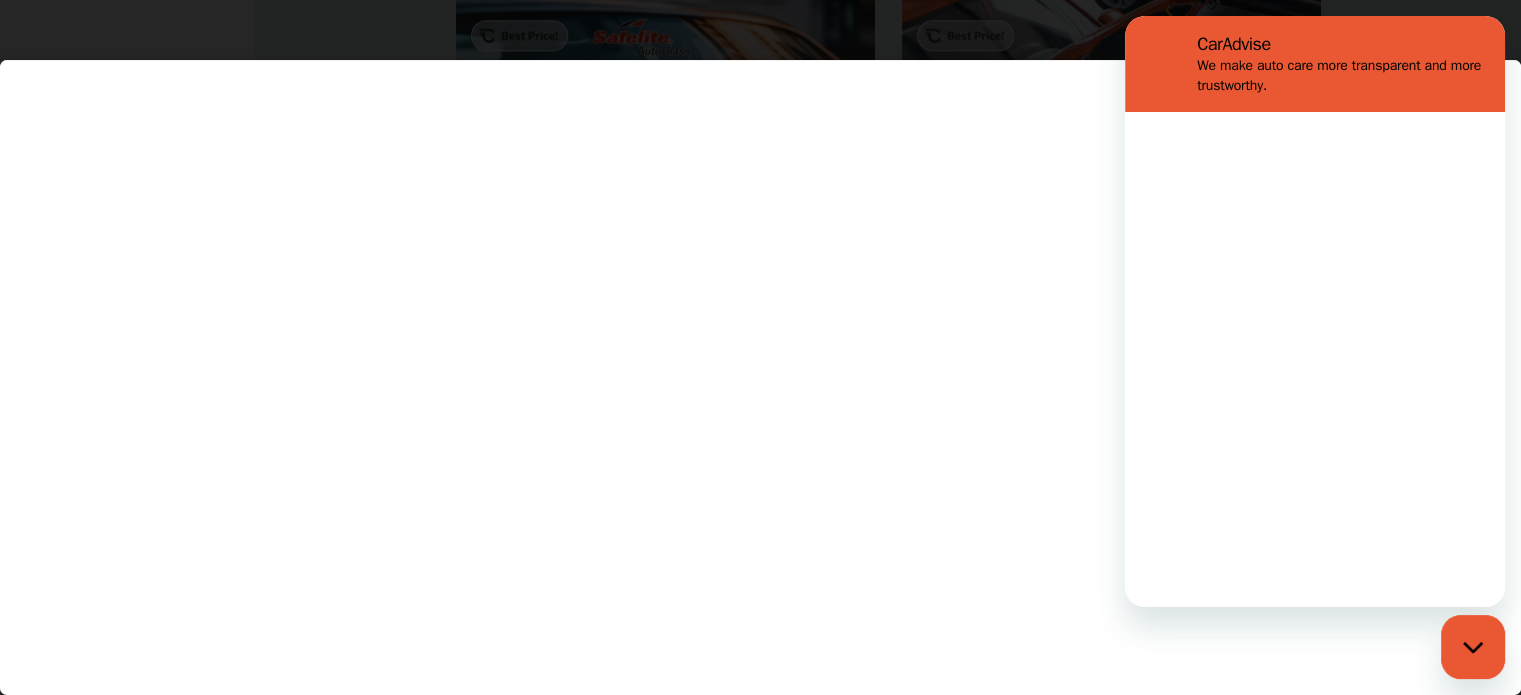 scroll, scrollTop: 0, scrollLeft: 0, axis: both 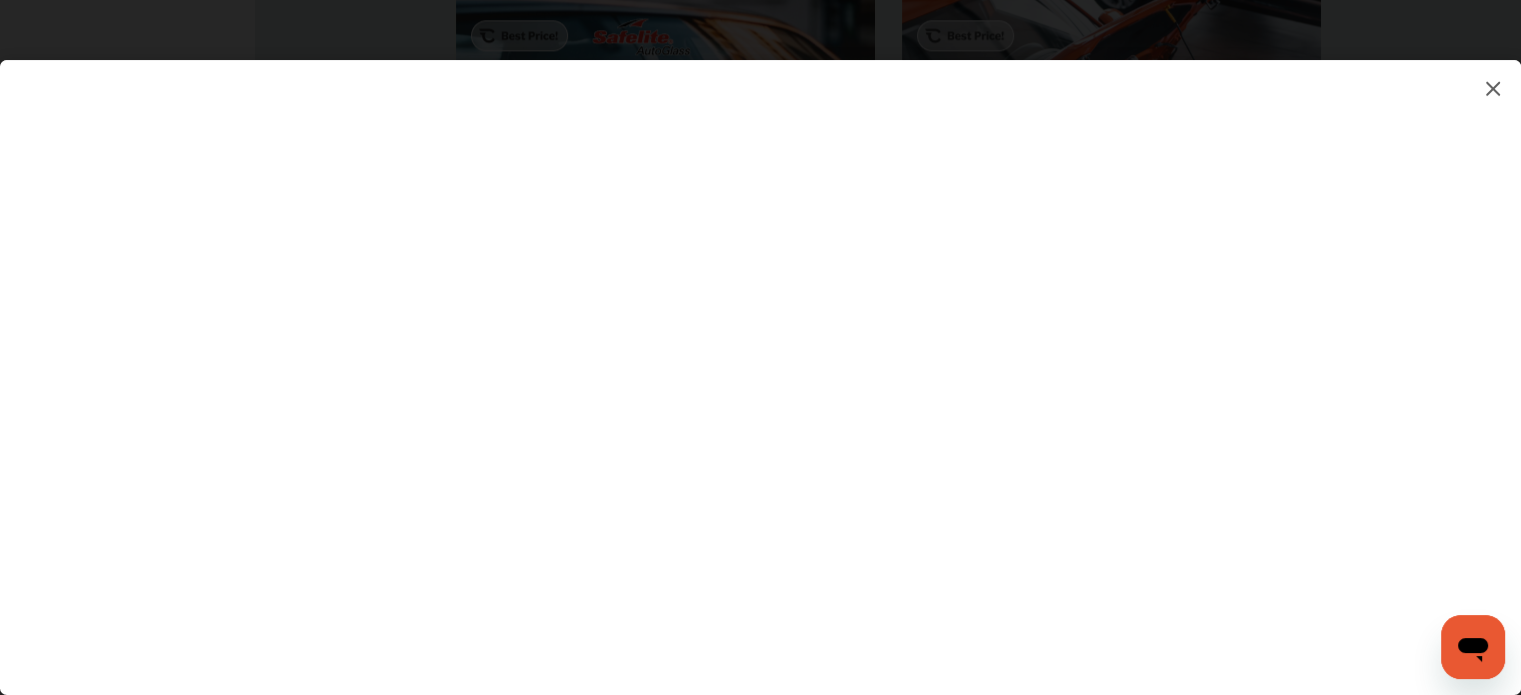 click 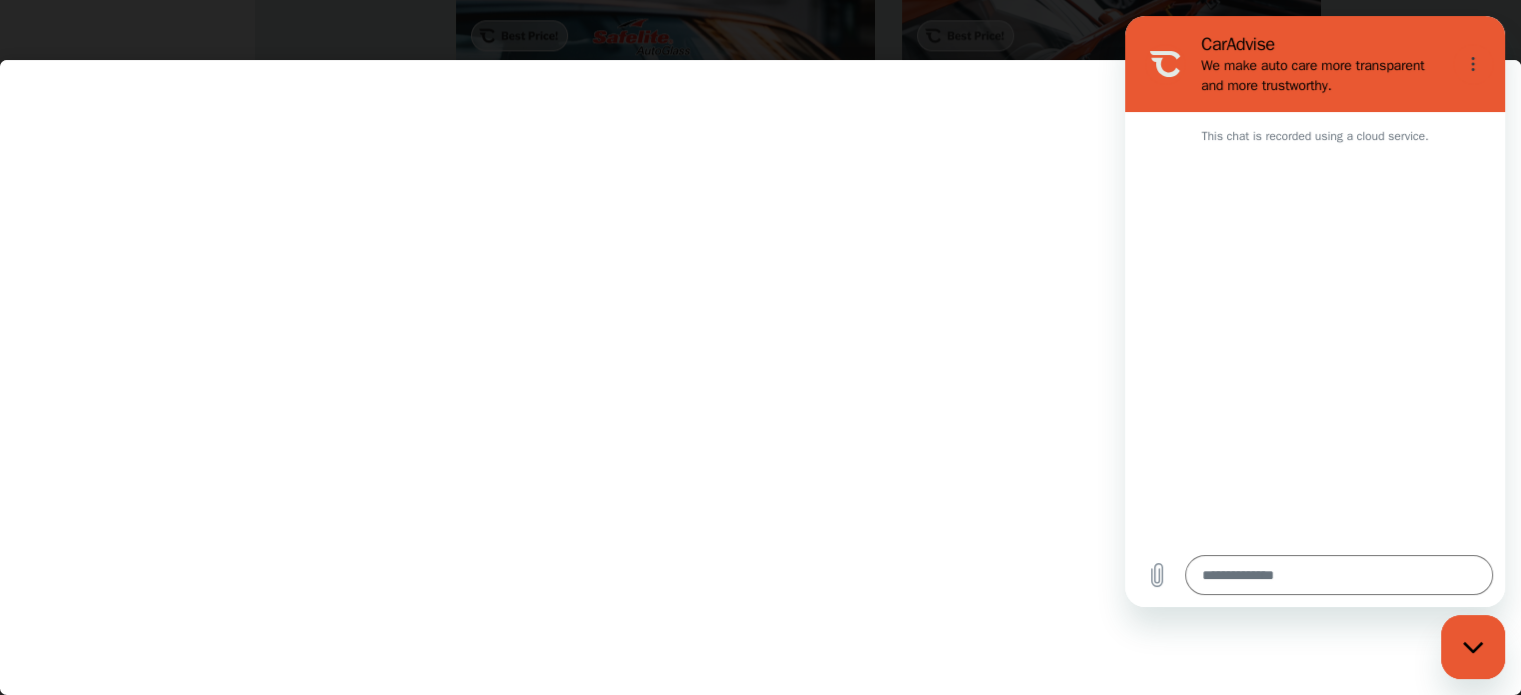 type on "*" 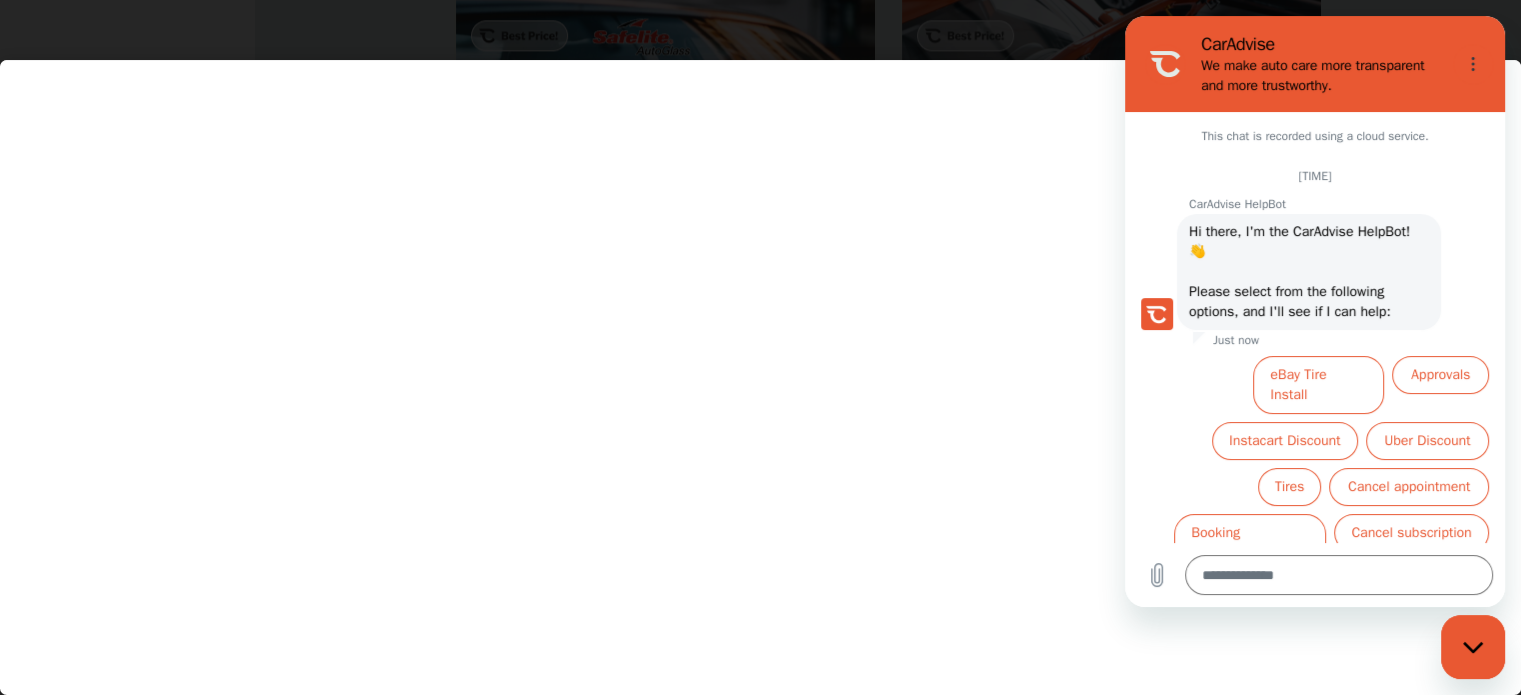 scroll, scrollTop: 37, scrollLeft: 0, axis: vertical 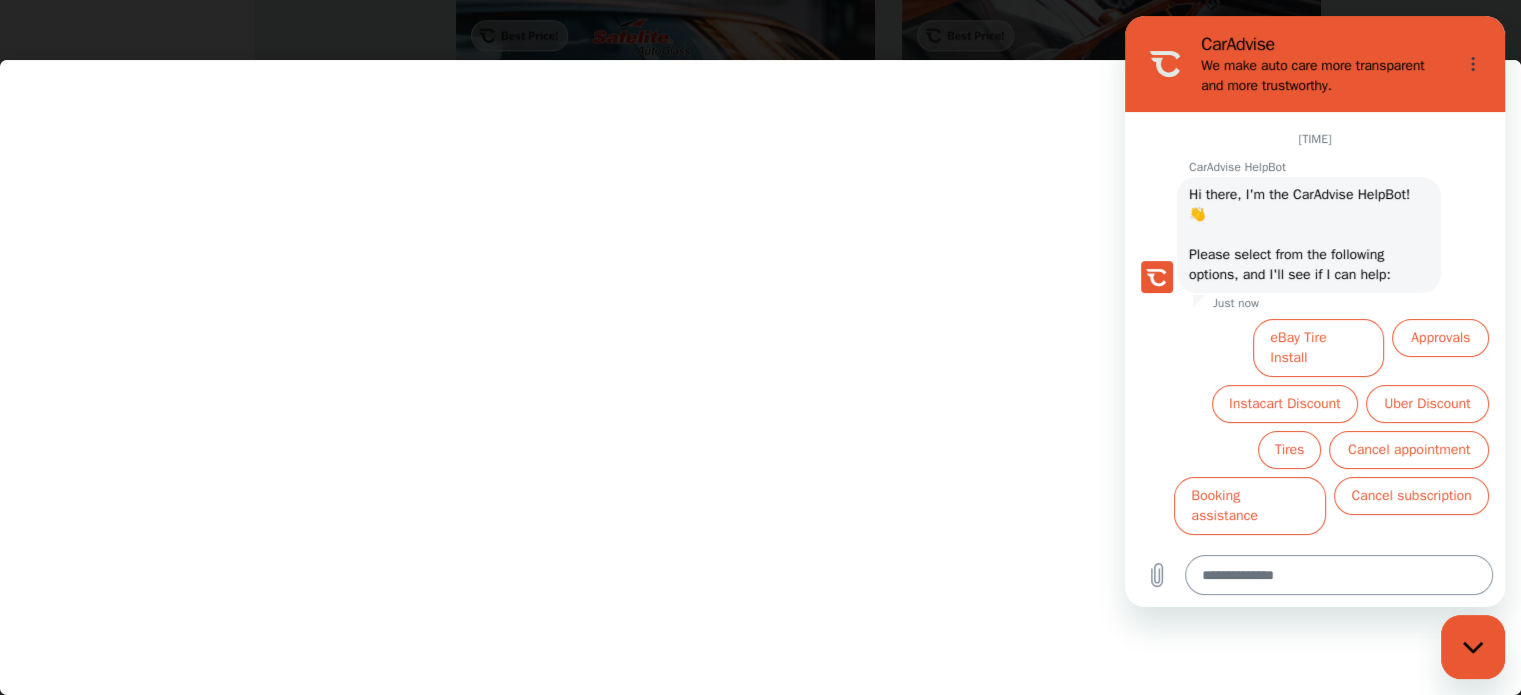 click at bounding box center (1339, 575) 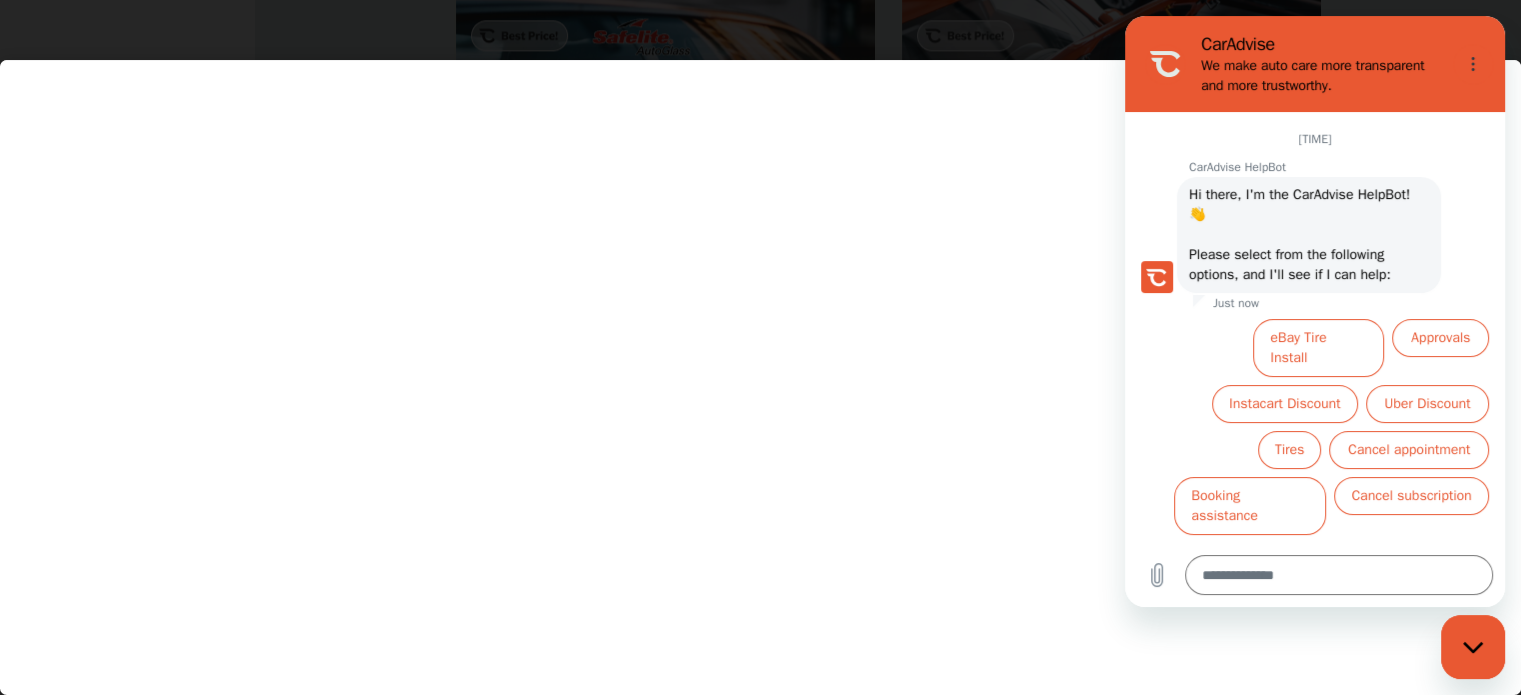 type on "**********" 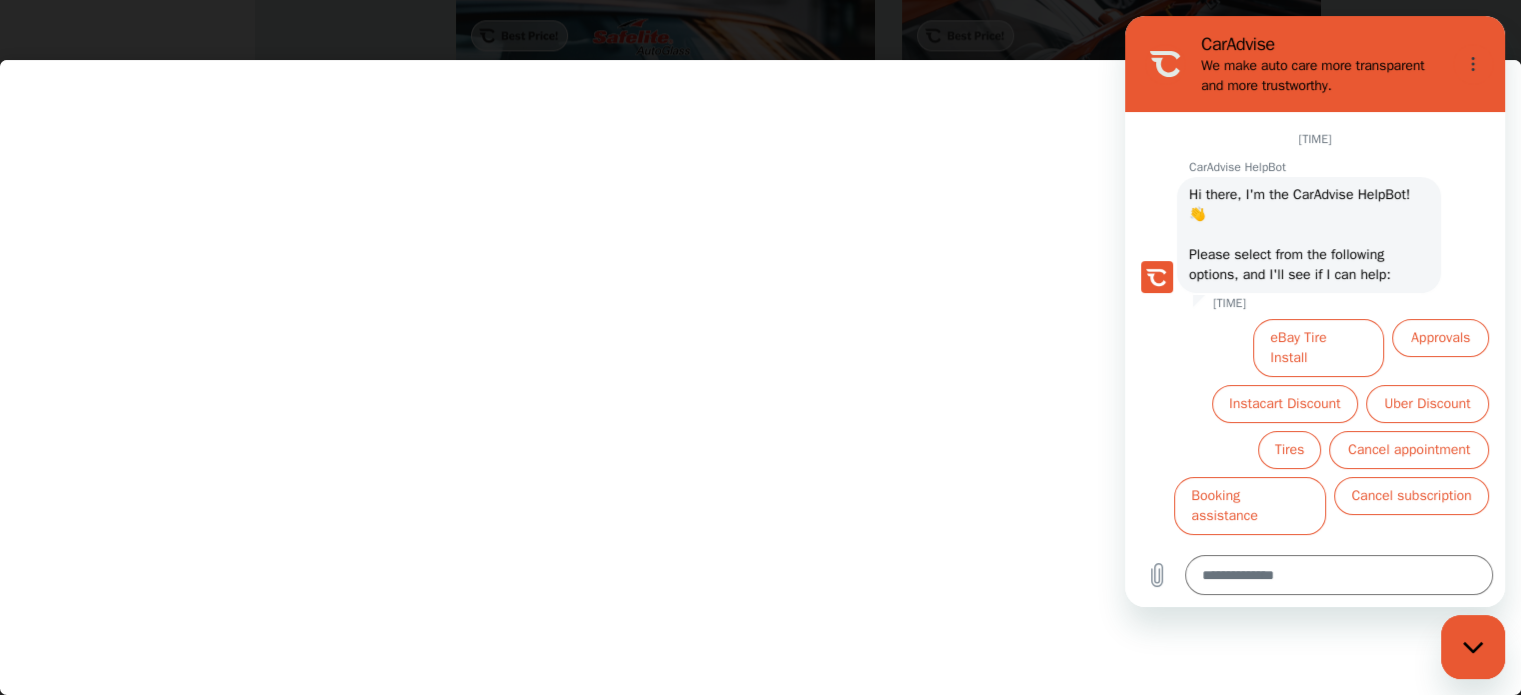 click 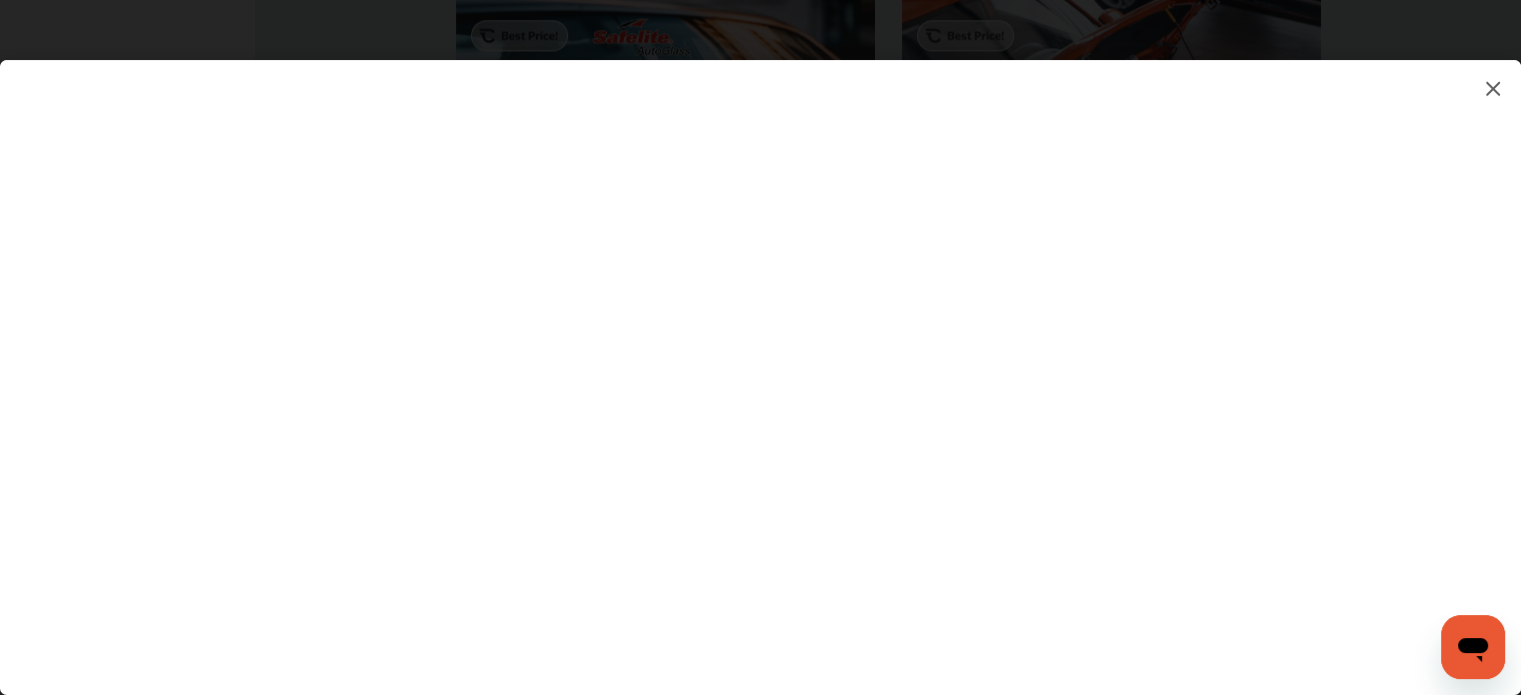 type on "**********" 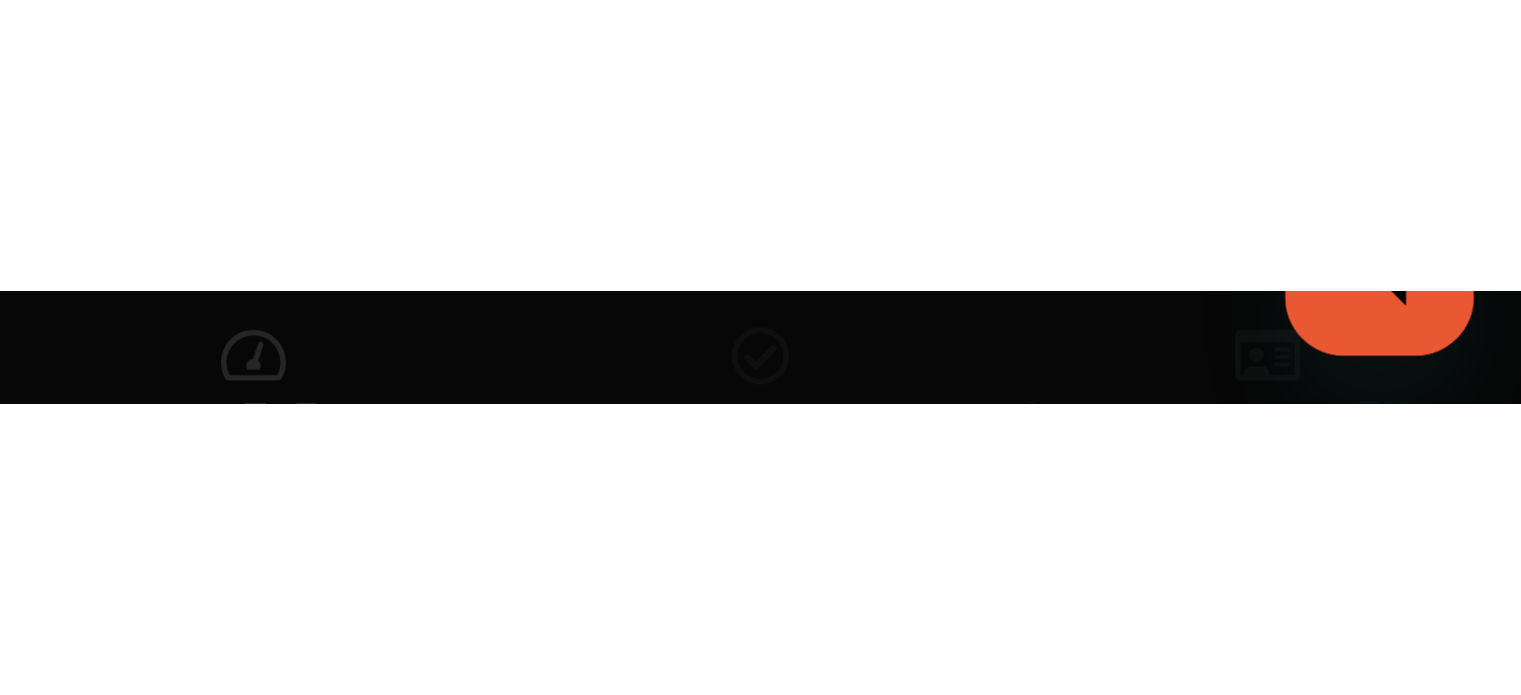 scroll, scrollTop: 0, scrollLeft: 0, axis: both 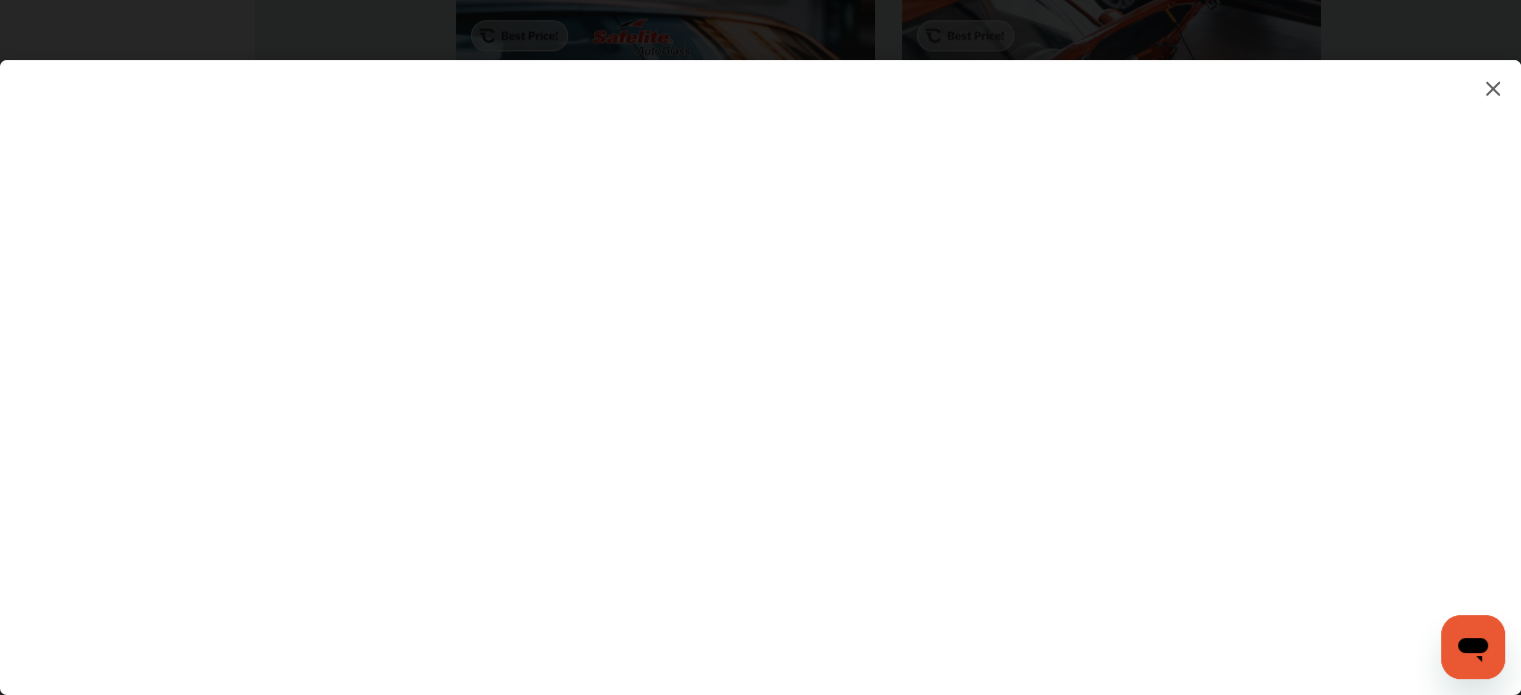 click at bounding box center [1493, 88] 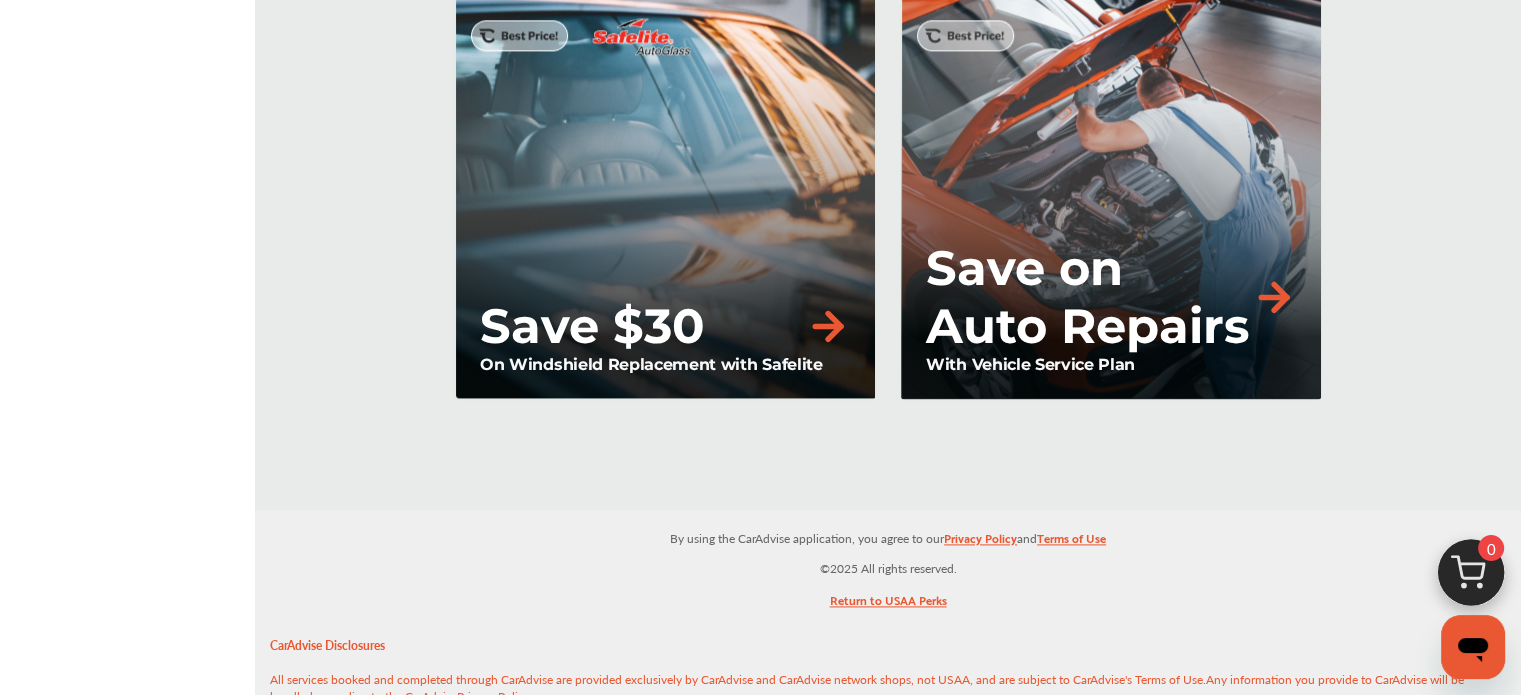 click at bounding box center (1471, 578) 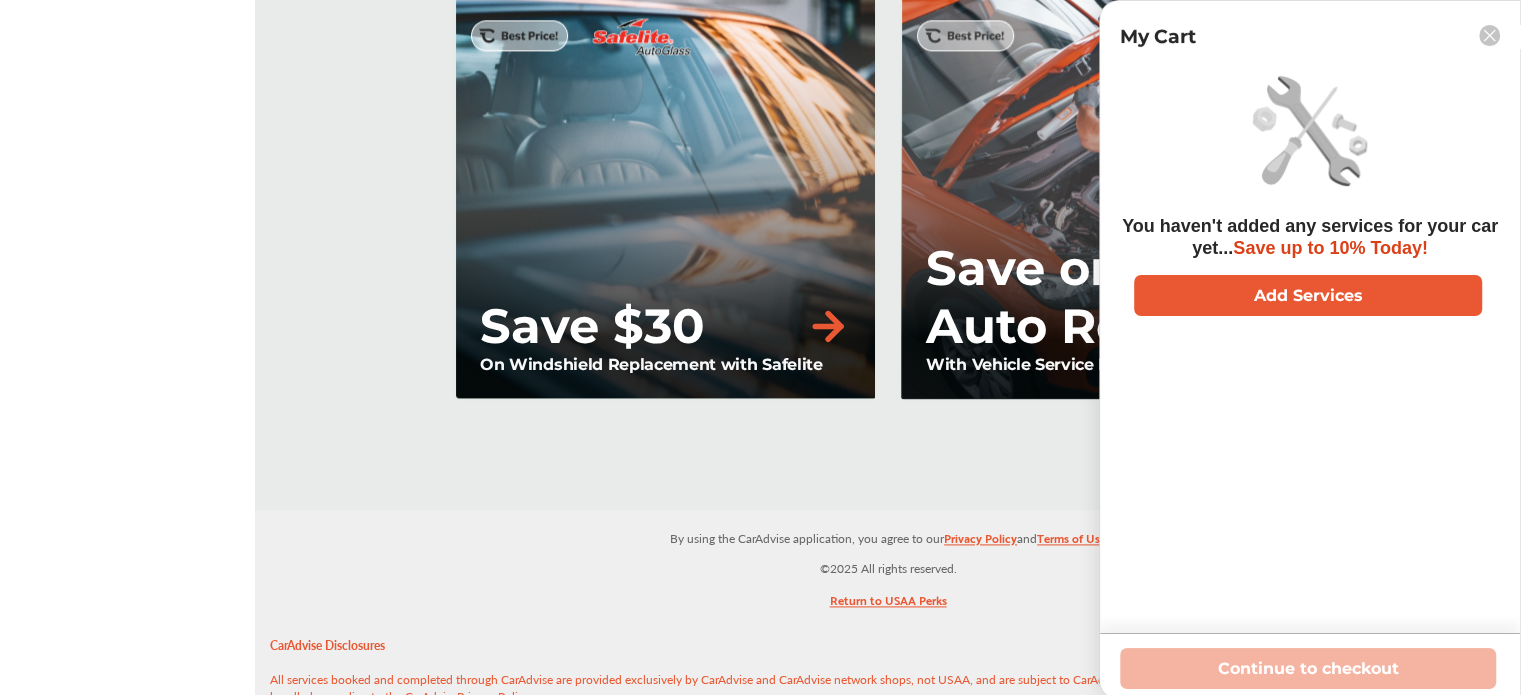 click on "You haven't added any services for your car yet...  Save up to 10% Today! Add Services" at bounding box center (1310, 348) 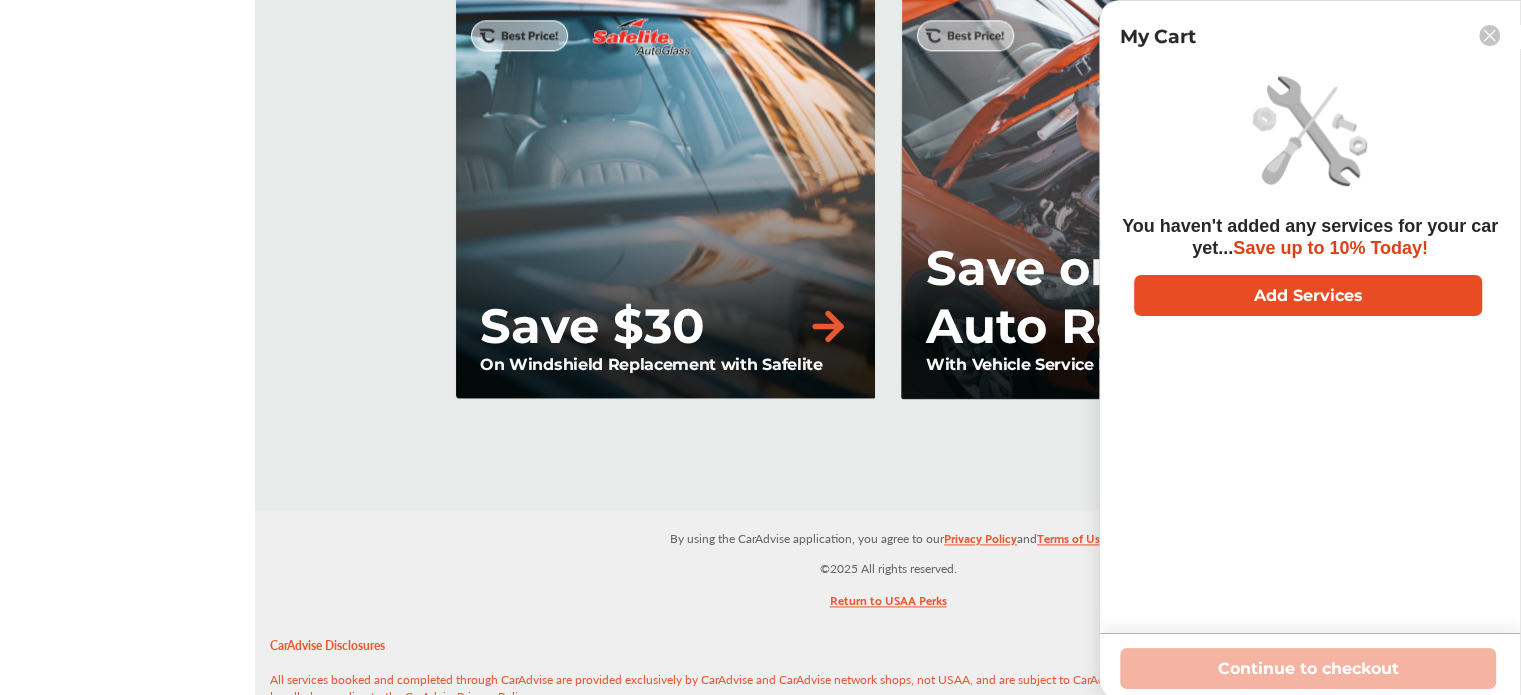 click on "Add Services" at bounding box center [1308, 295] 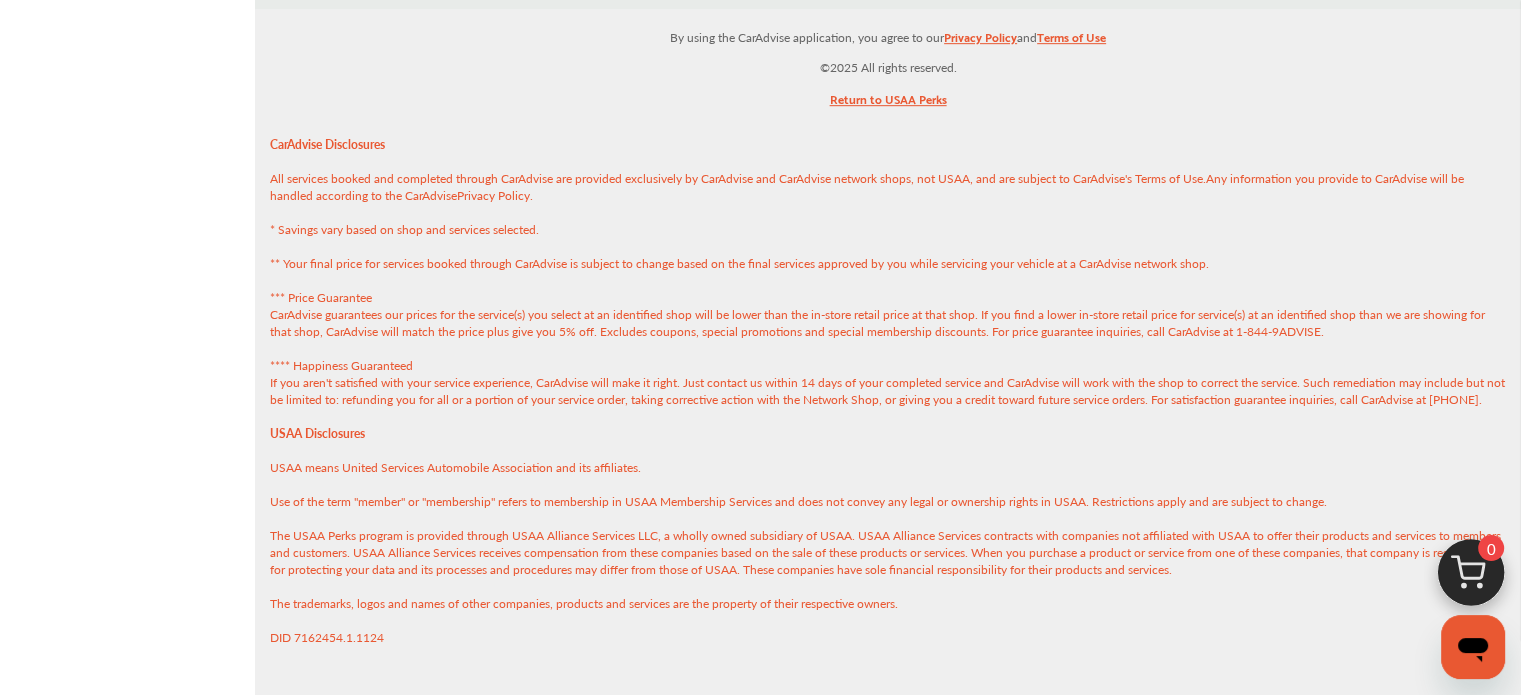 scroll, scrollTop: 0, scrollLeft: 0, axis: both 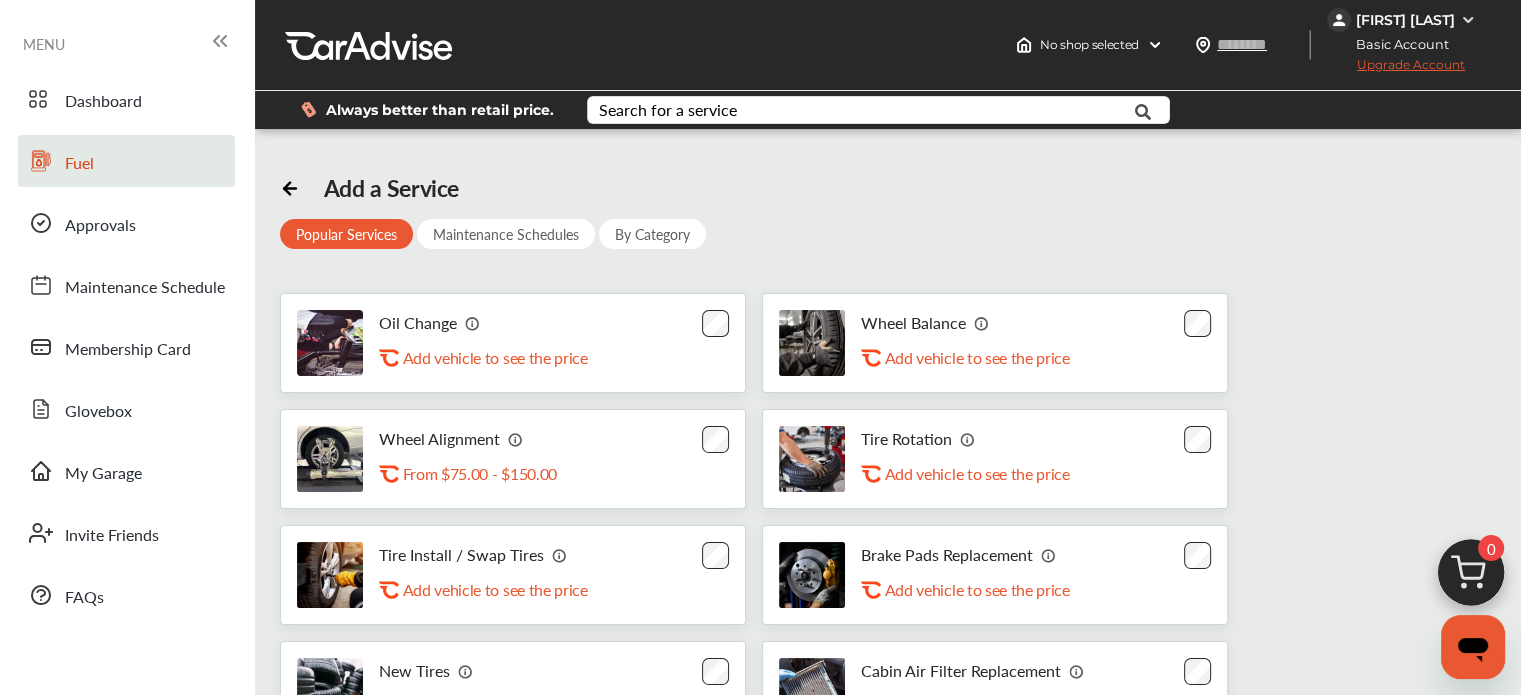 click on "Fuel" at bounding box center [126, 161] 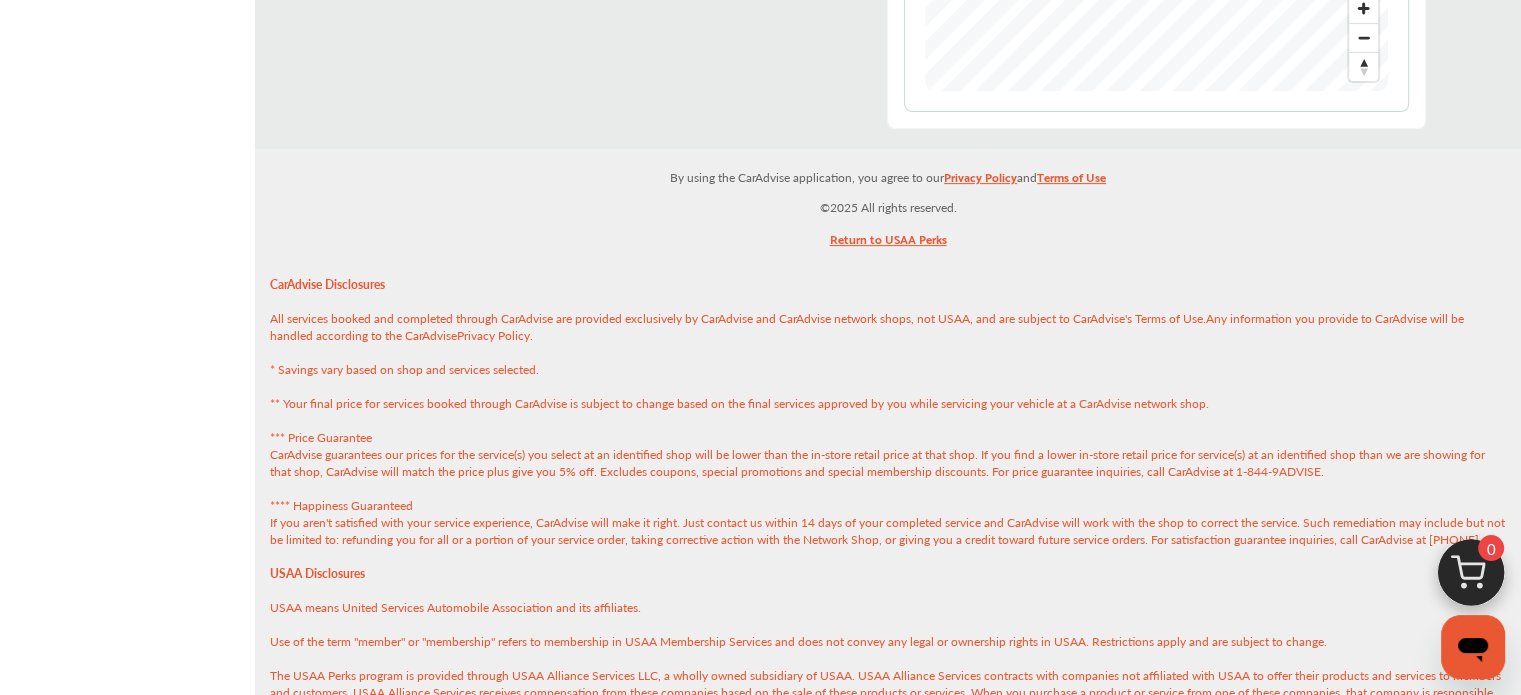 scroll, scrollTop: 761, scrollLeft: 0, axis: vertical 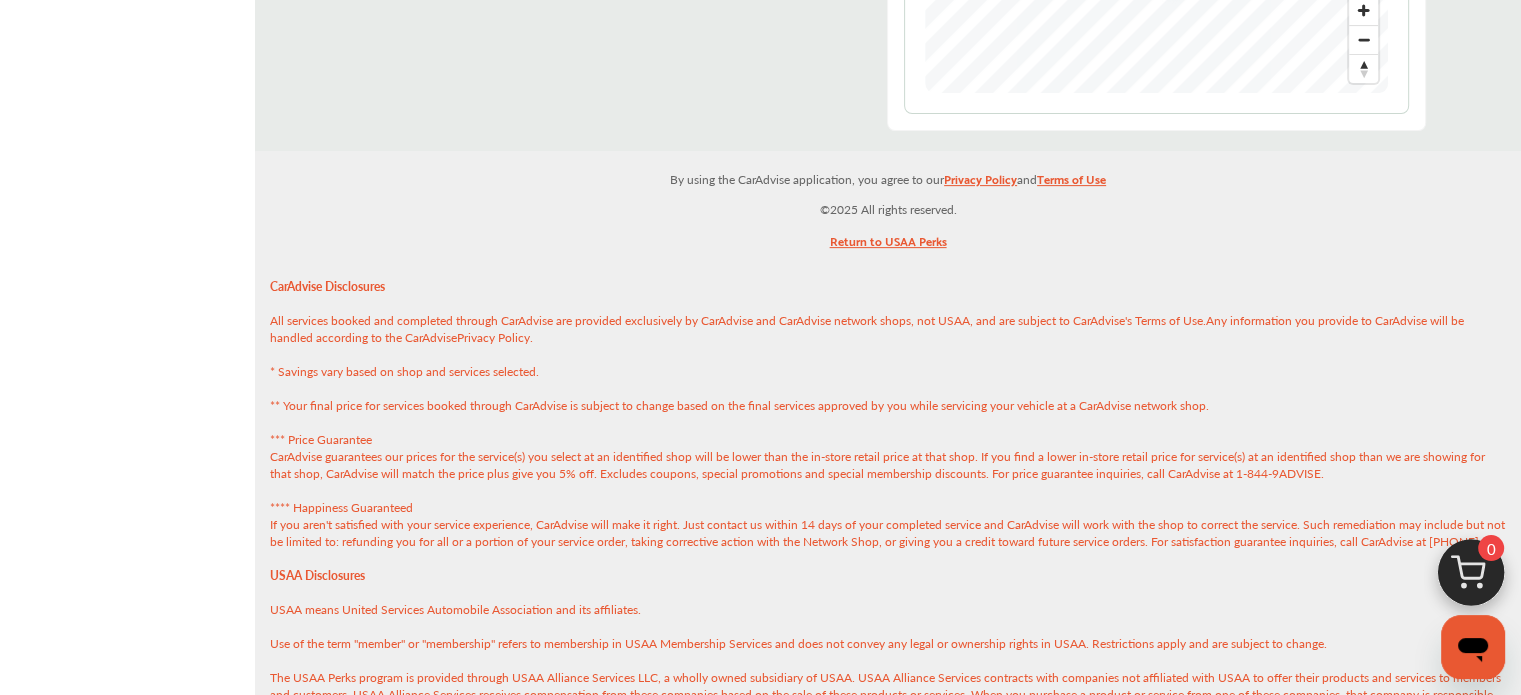 click on "Return to USAA Perks" at bounding box center [888, 245] 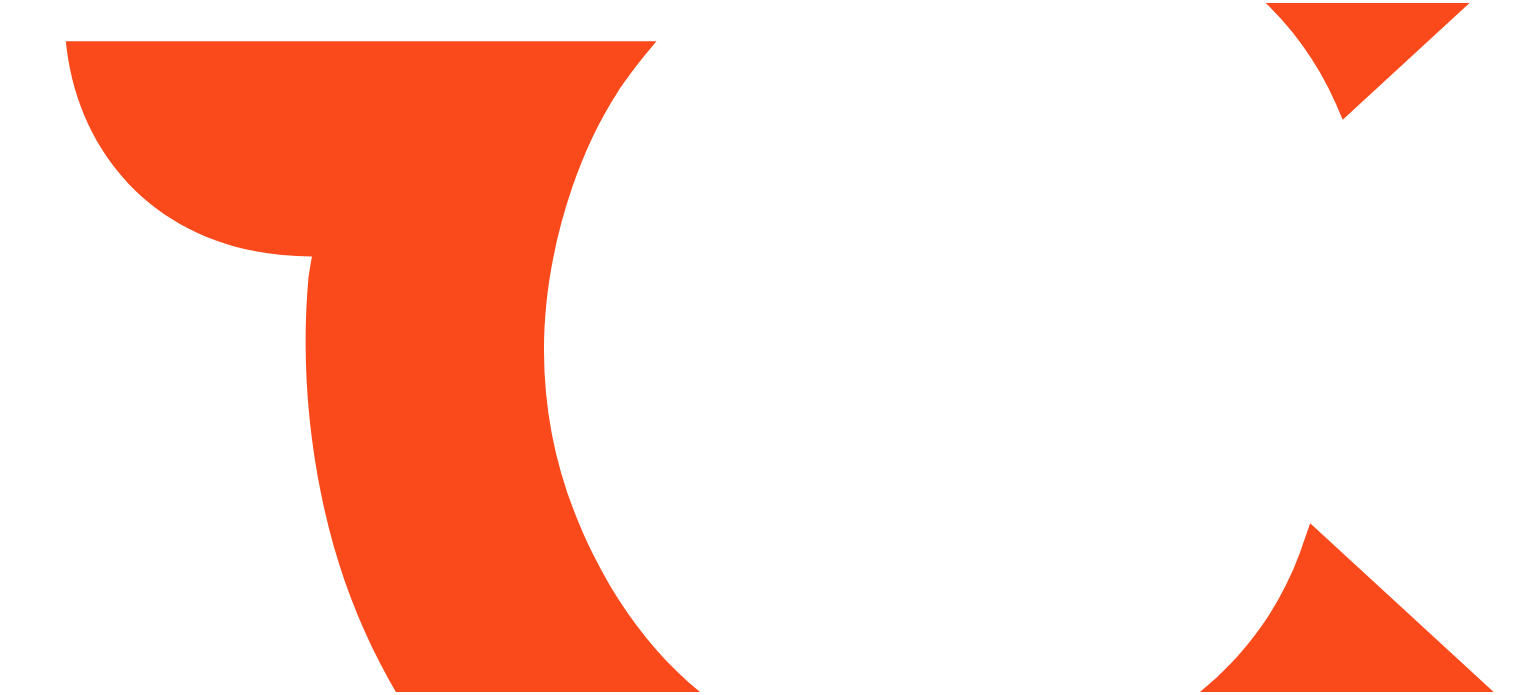 scroll, scrollTop: 0, scrollLeft: 0, axis: both 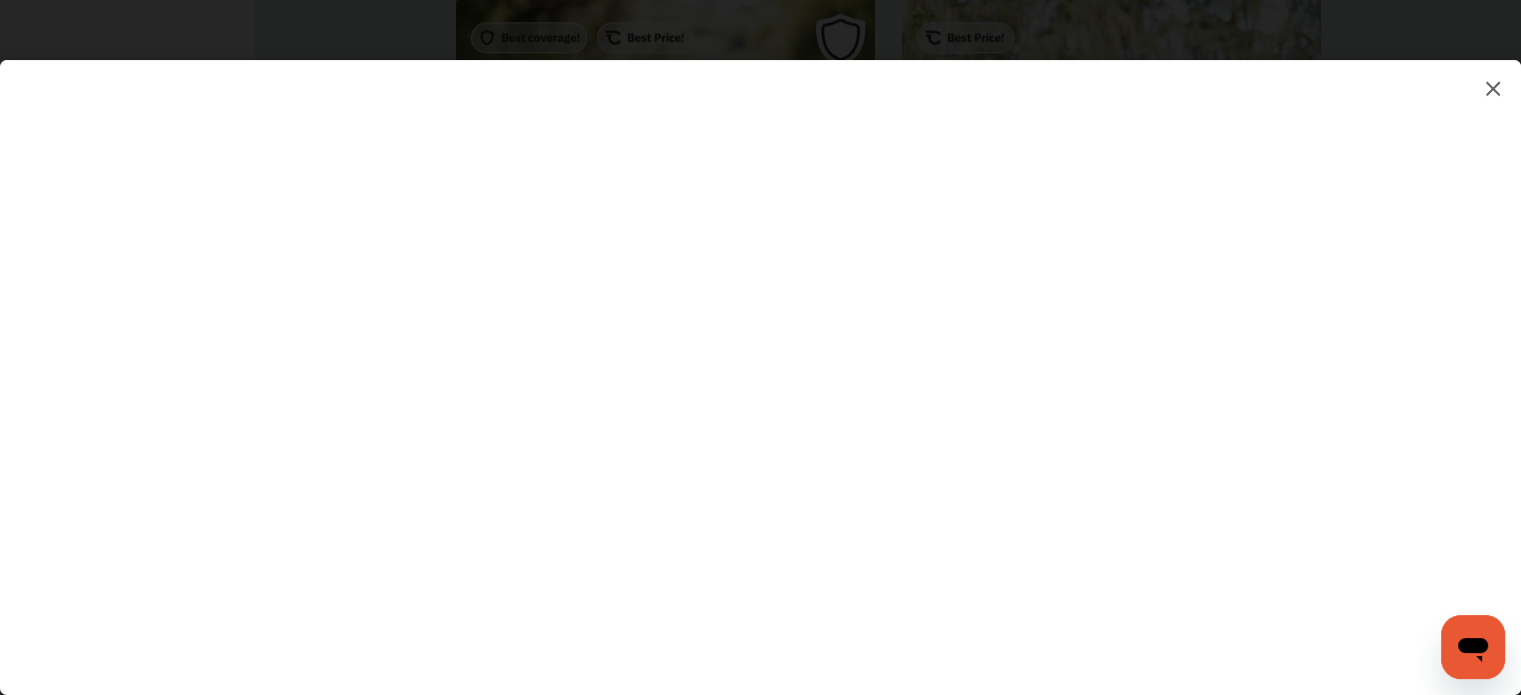 click at bounding box center (760, 357) 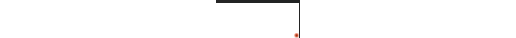 scroll, scrollTop: 3067, scrollLeft: 0, axis: vertical 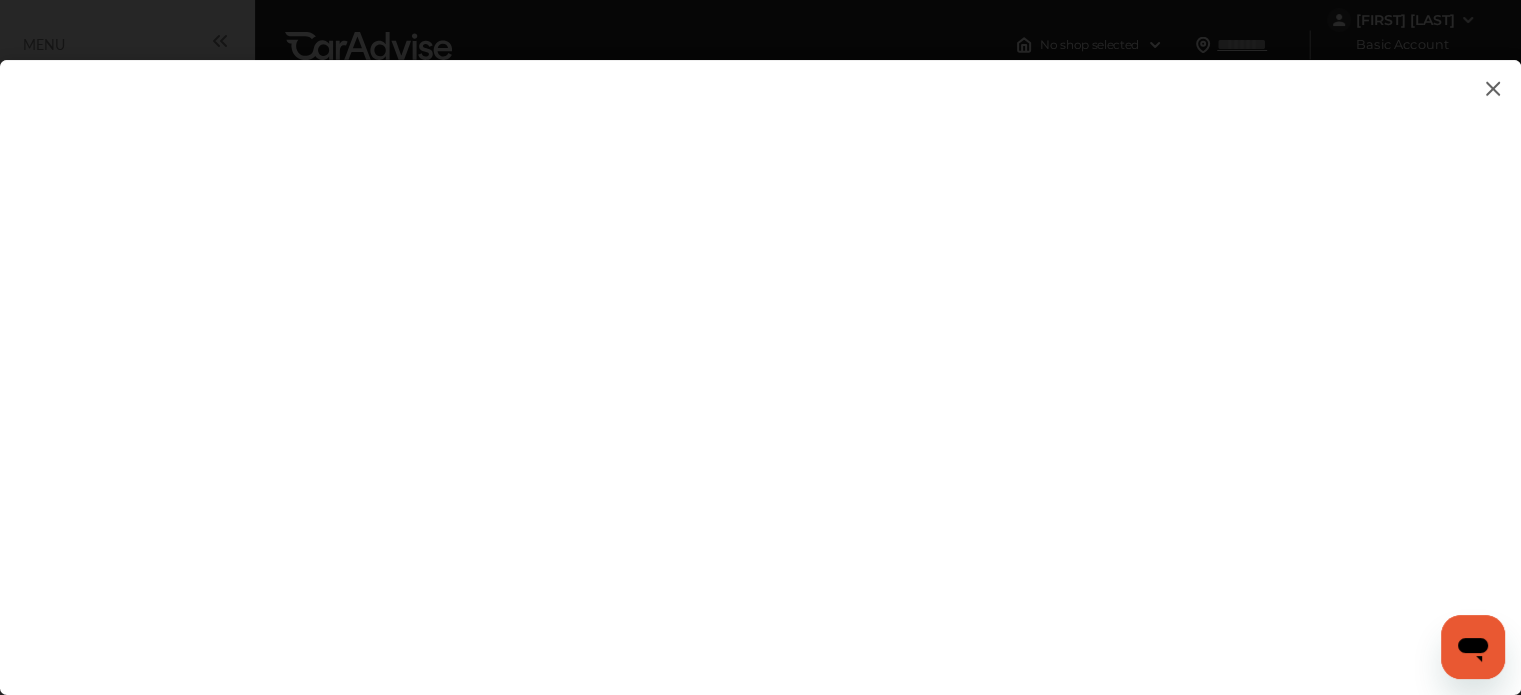 click at bounding box center (1493, 88) 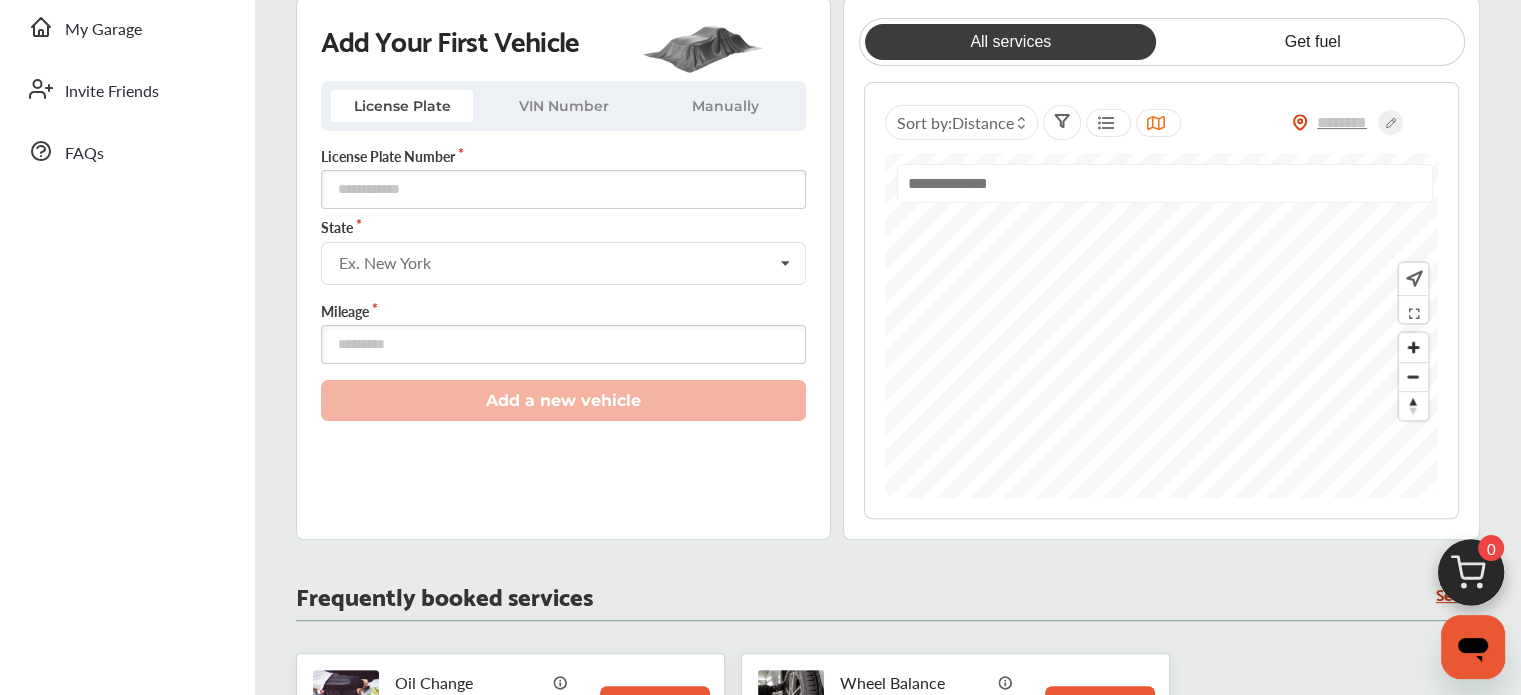 scroll, scrollTop: 448, scrollLeft: 0, axis: vertical 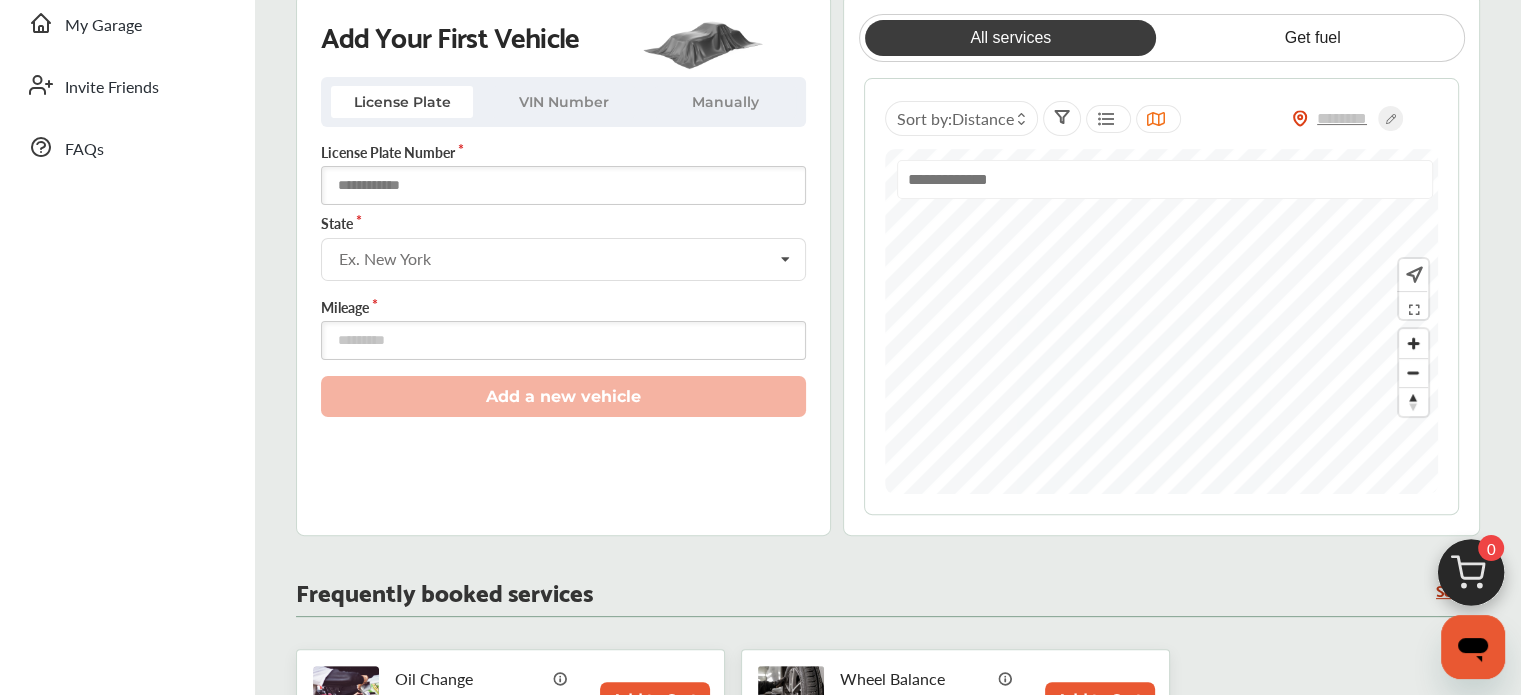 click at bounding box center (563, 185) 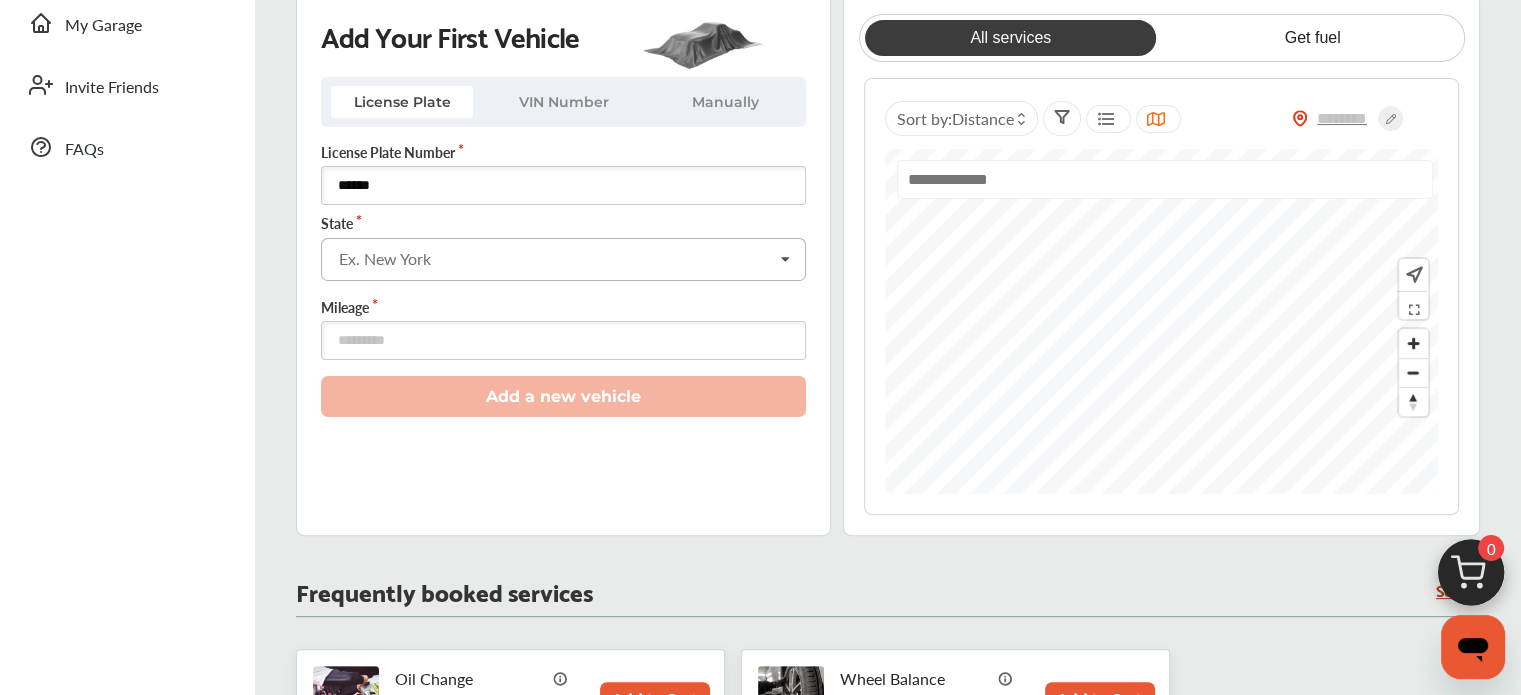 type on "******" 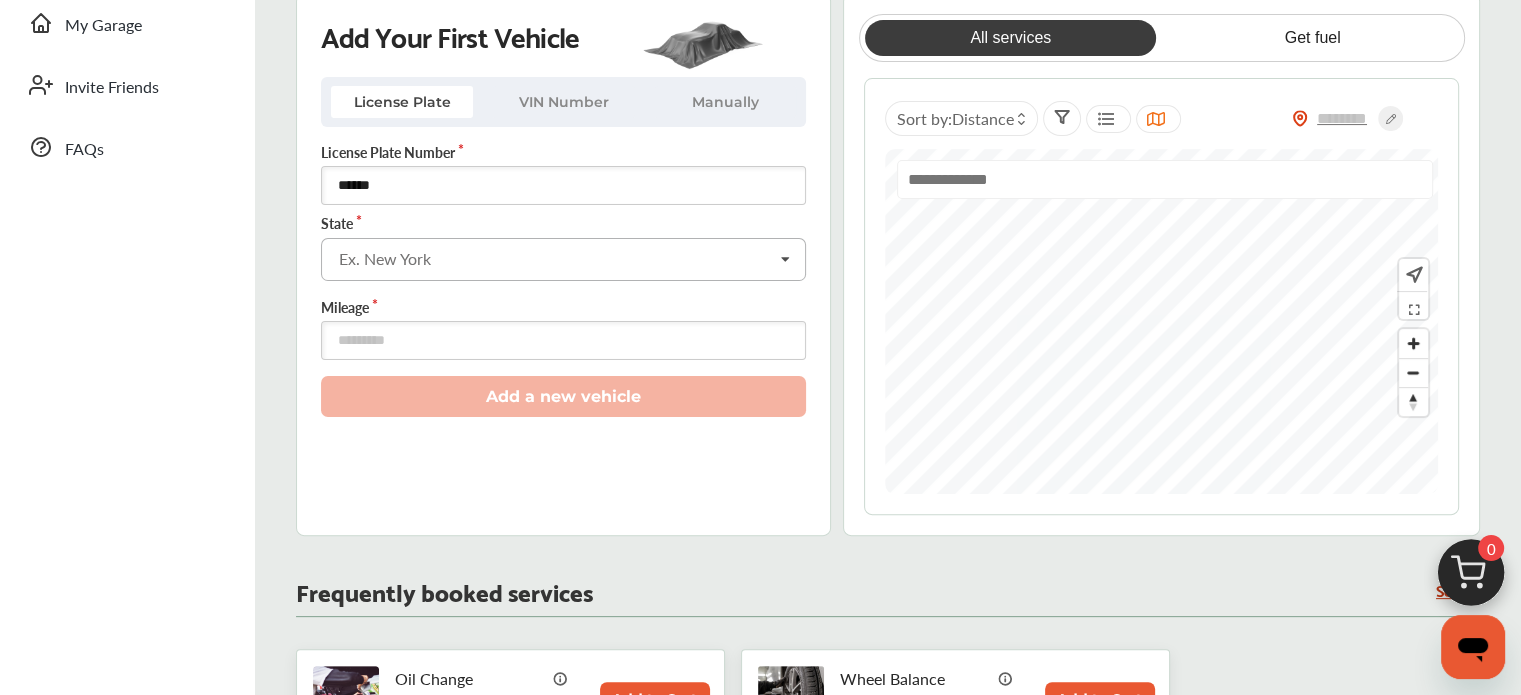 click at bounding box center [785, 260] 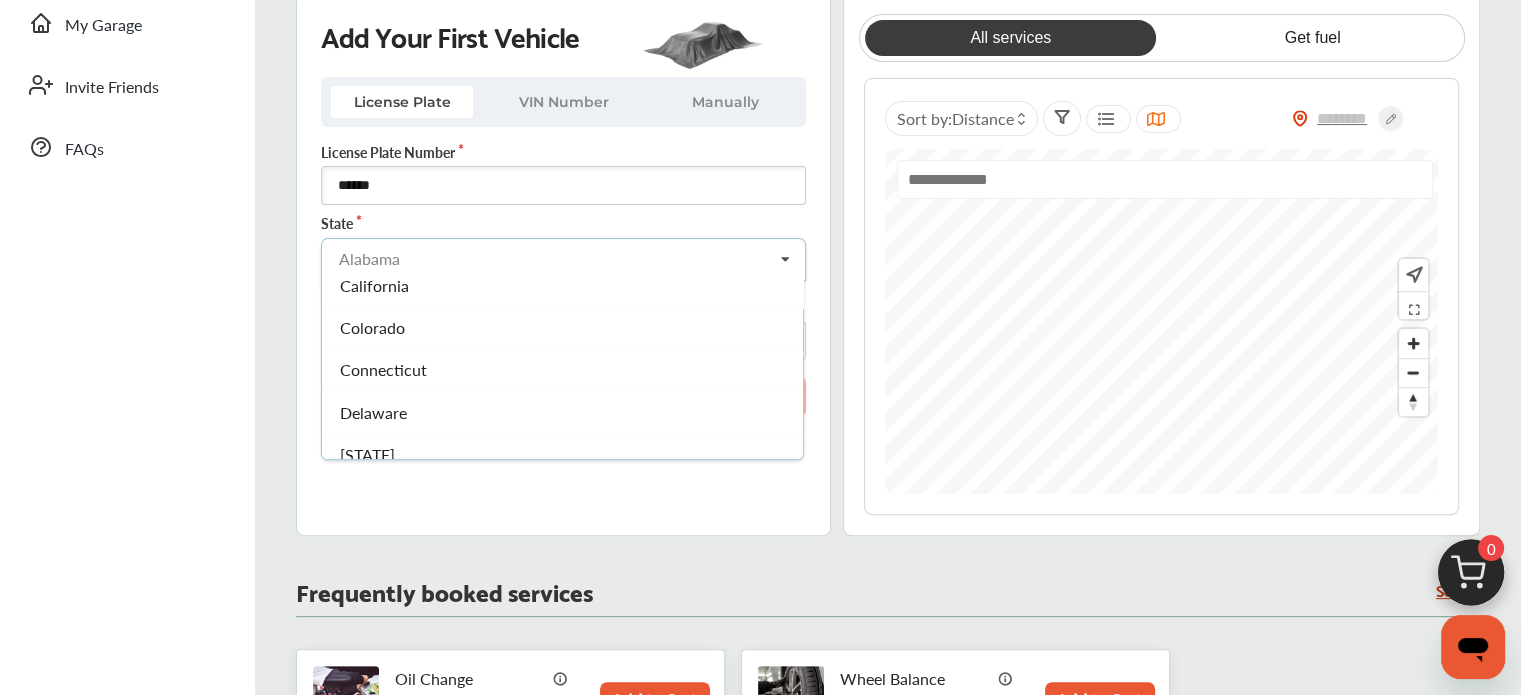 scroll, scrollTop: 333, scrollLeft: 0, axis: vertical 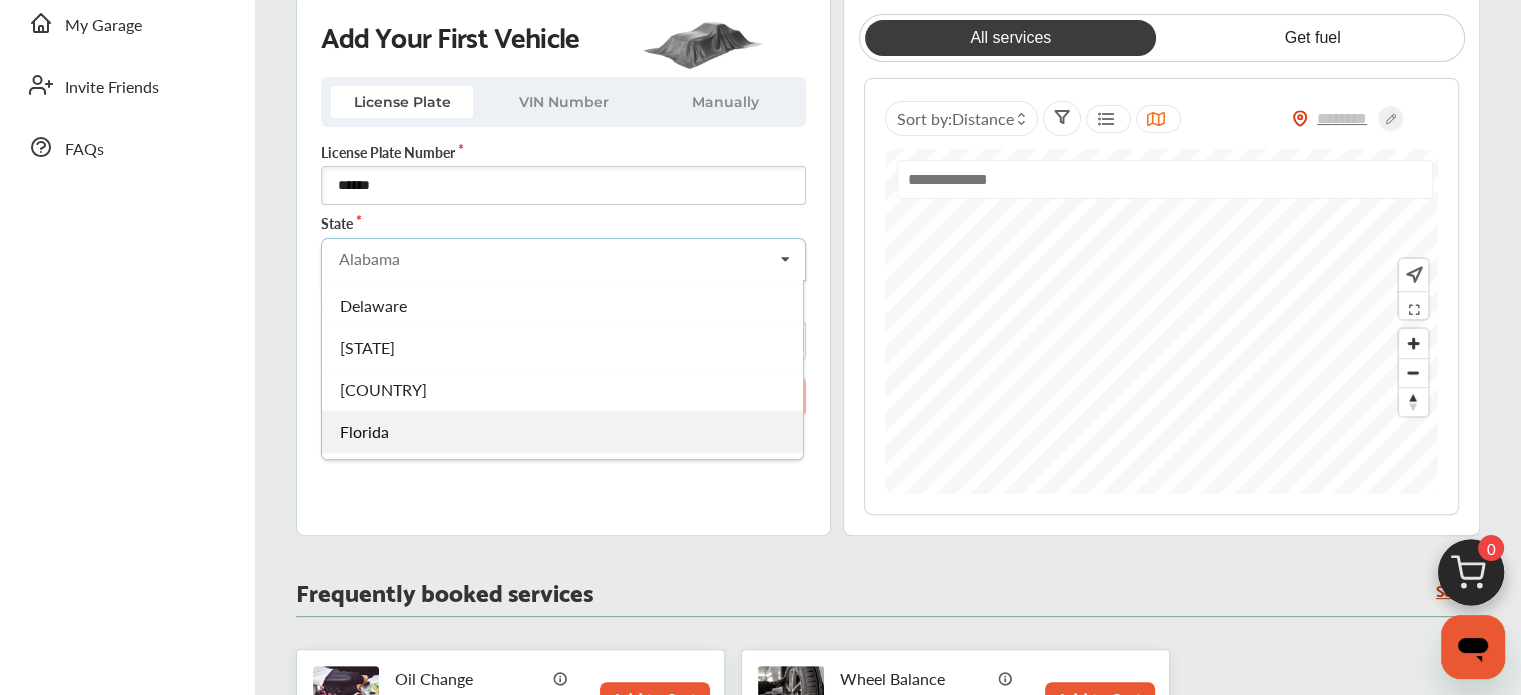 click on "Florida" at bounding box center [562, 431] 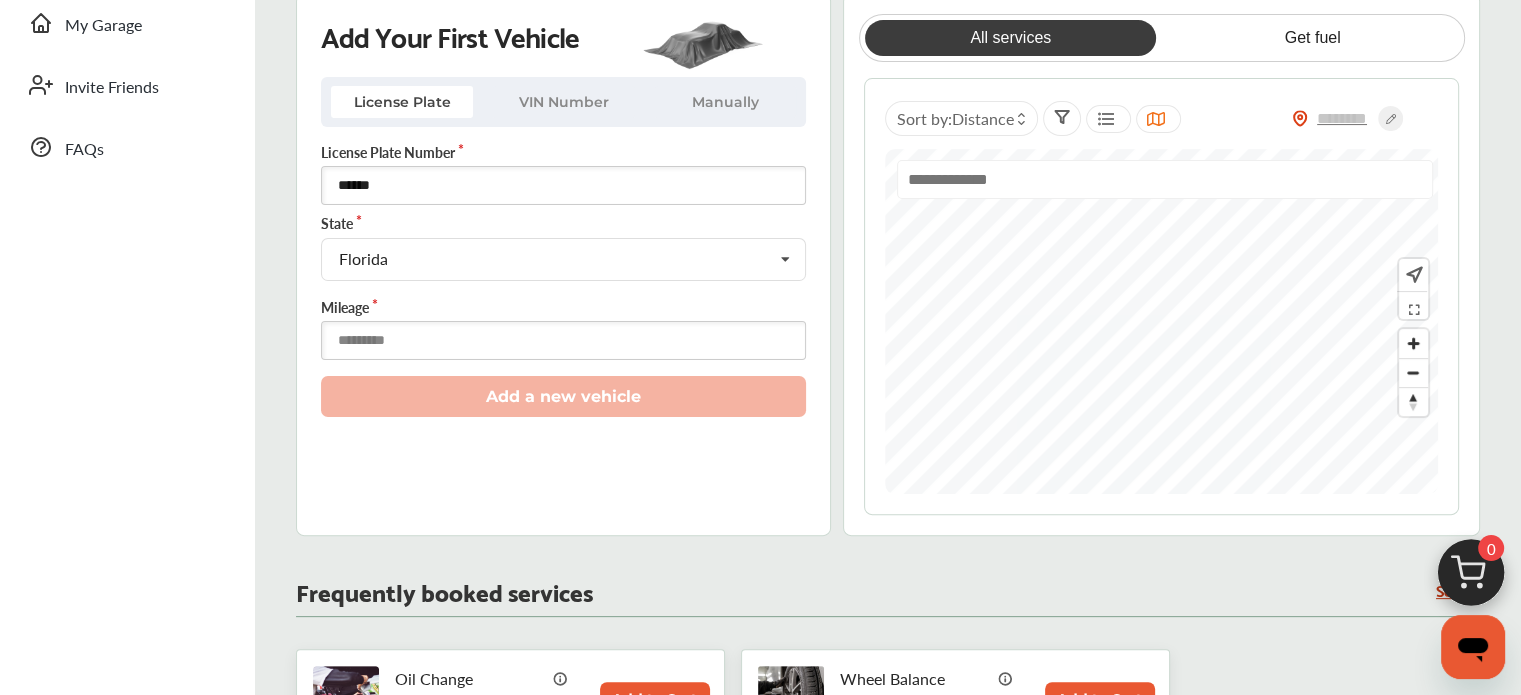click at bounding box center (563, 340) 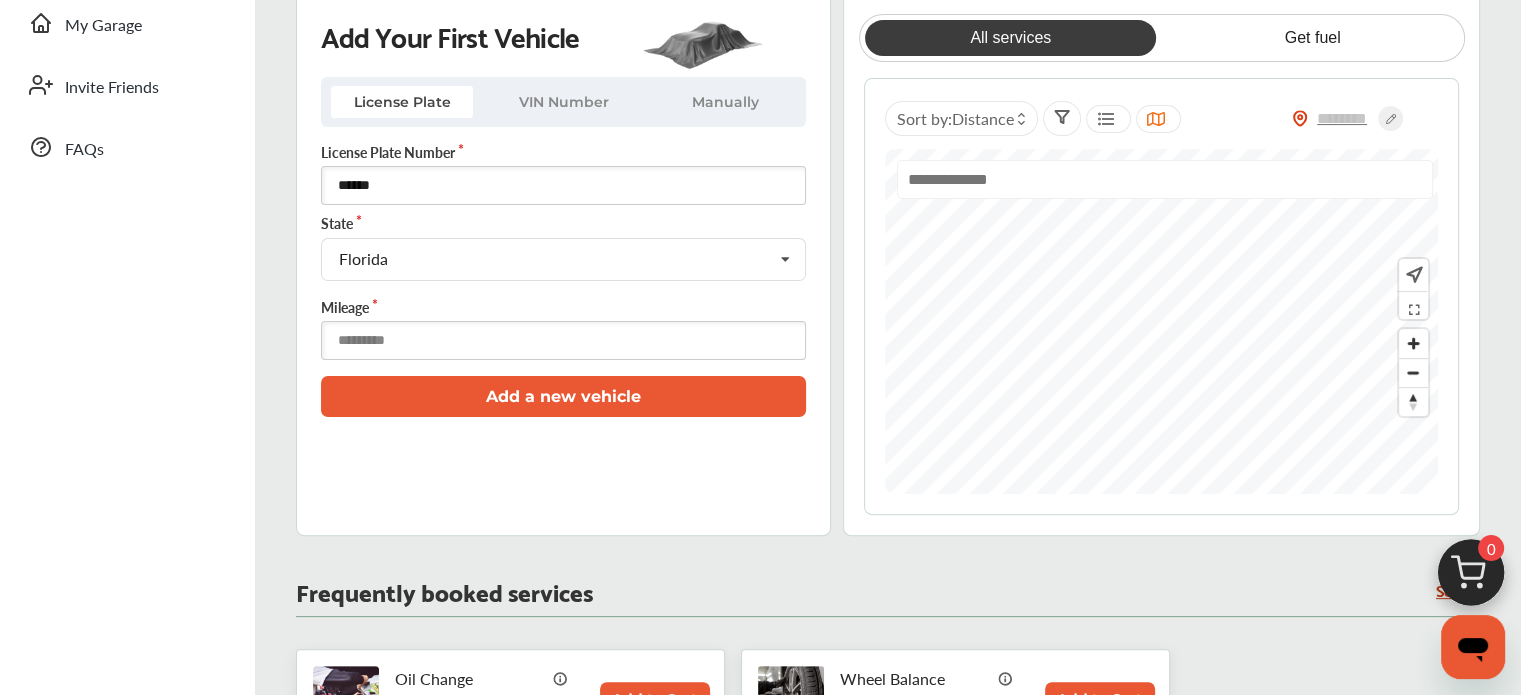 type on "*****" 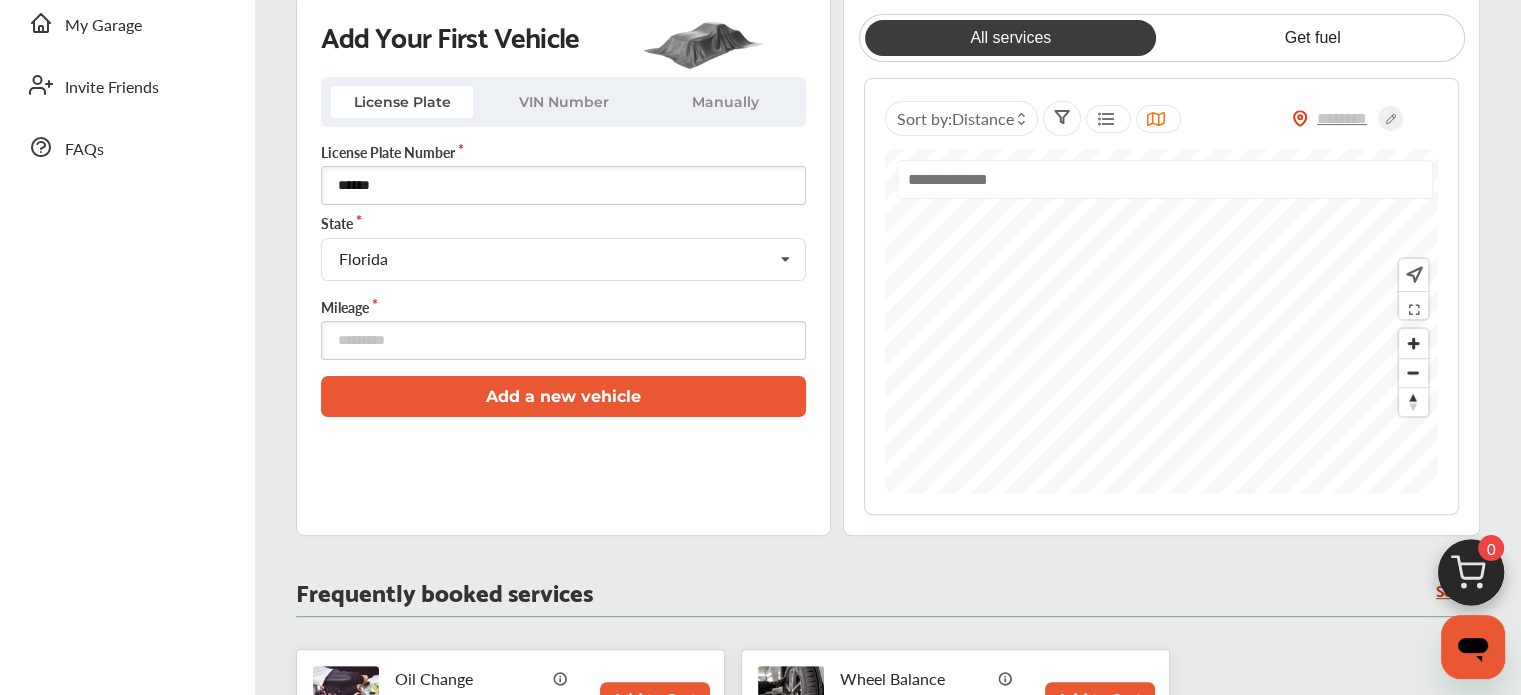 click on "Add a new vehicle" at bounding box center [563, 396] 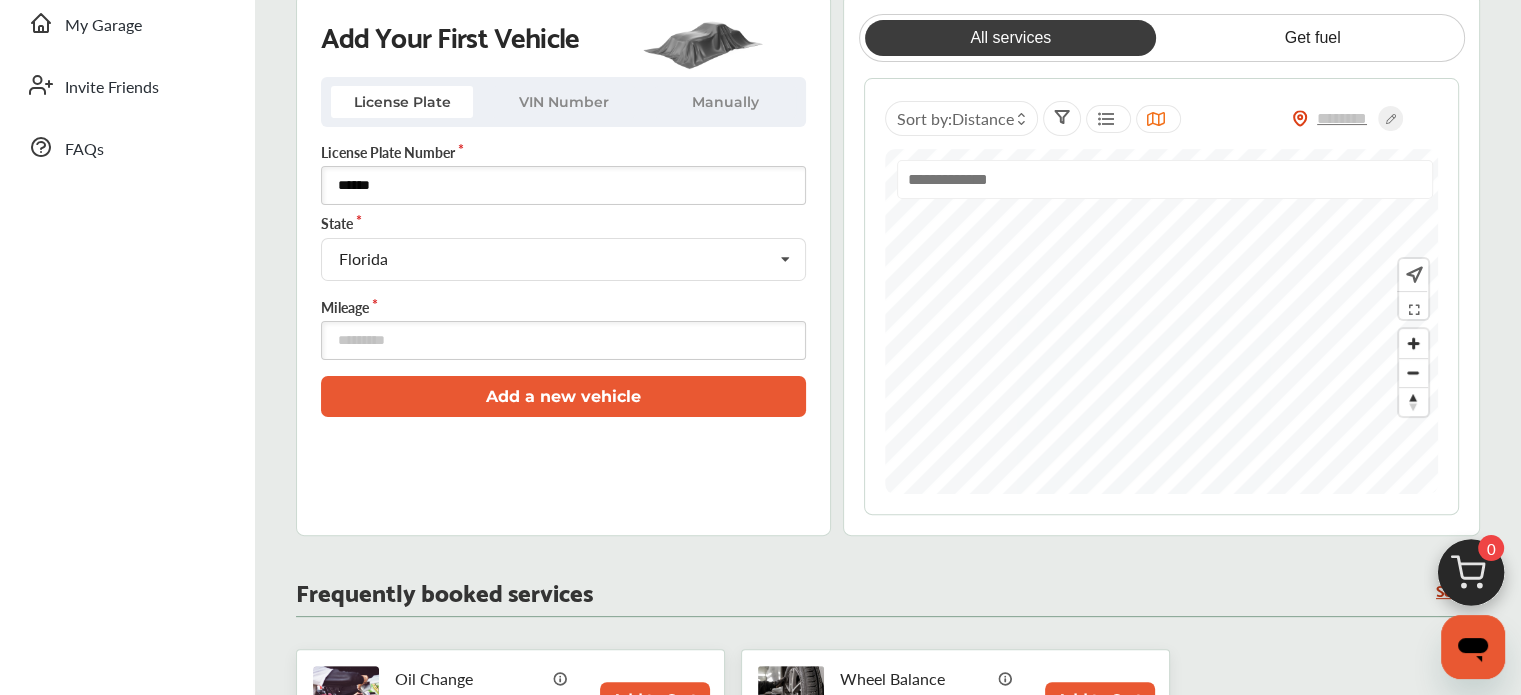 click on "******" at bounding box center [563, 185] 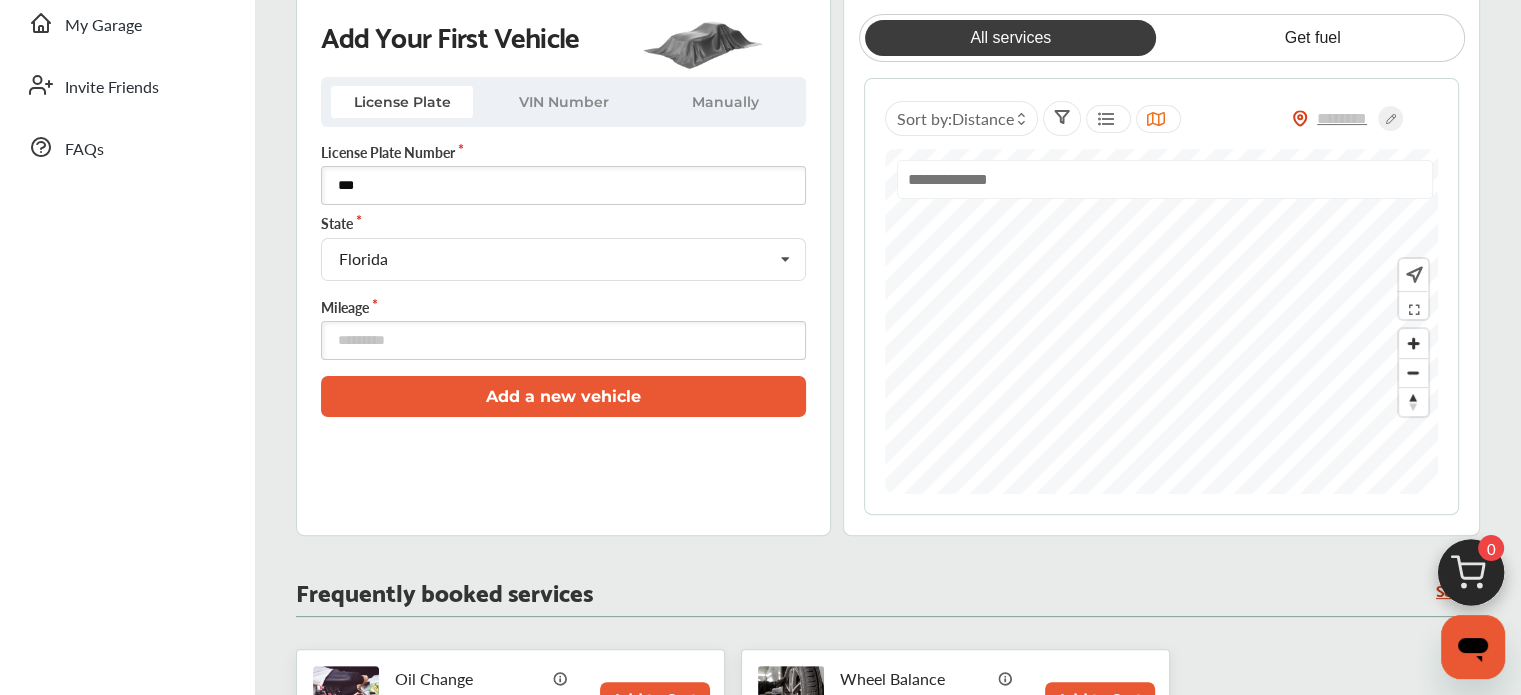 type on "***" 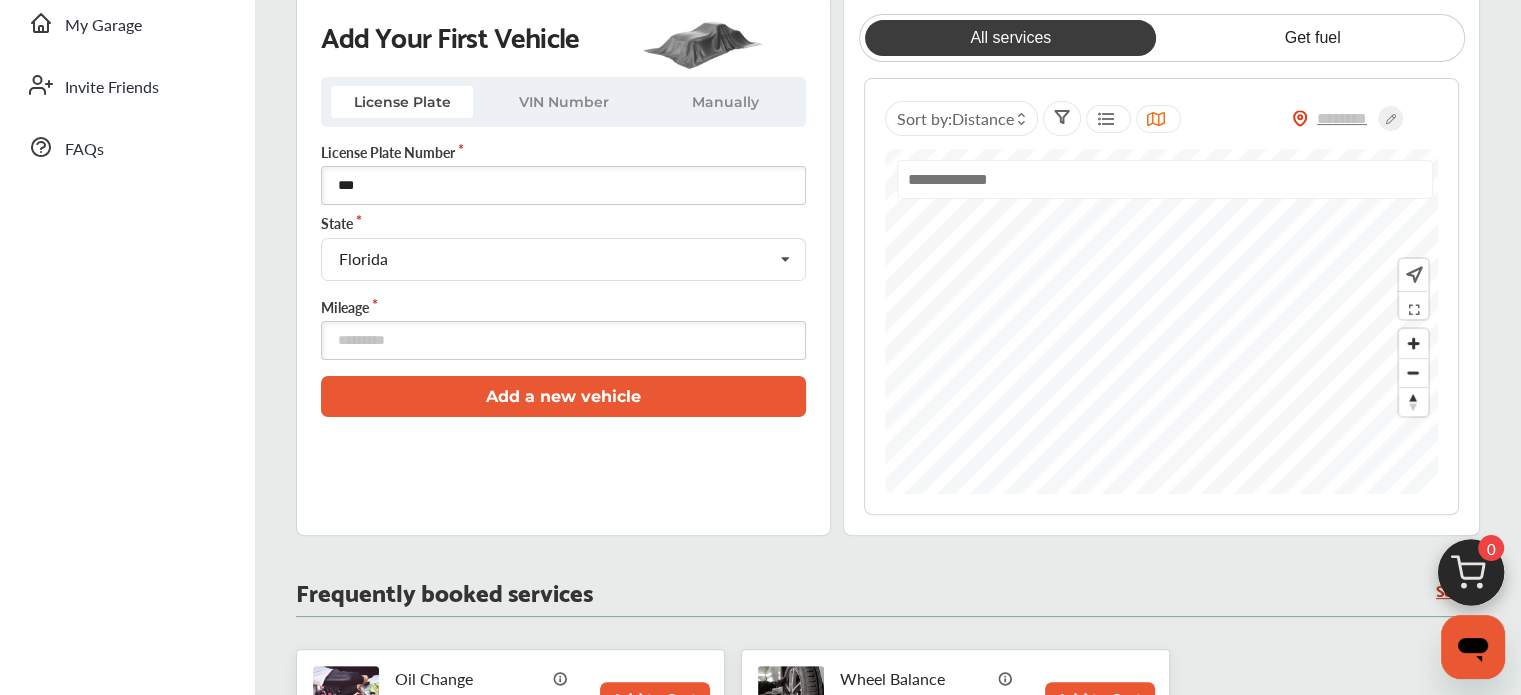 click on "VIN Number" at bounding box center (564, 102) 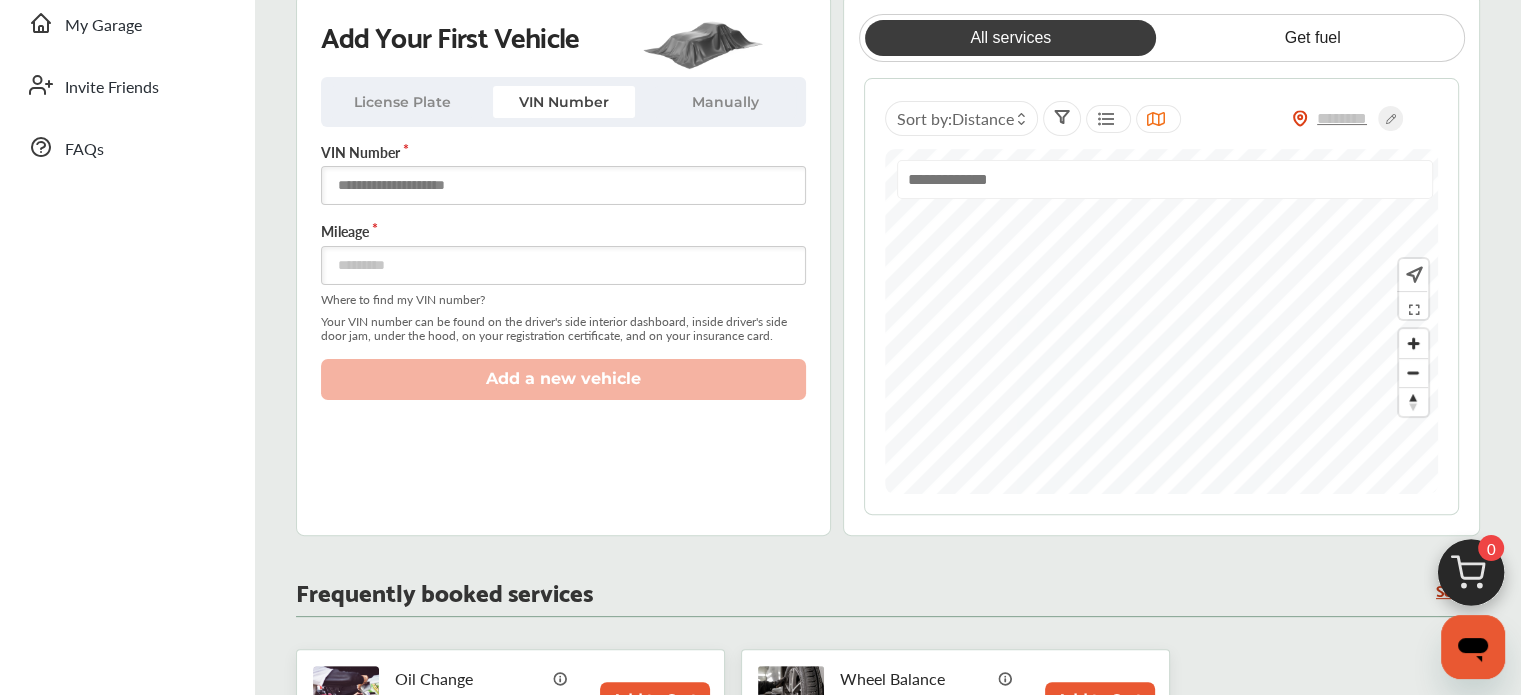 click at bounding box center (563, 185) 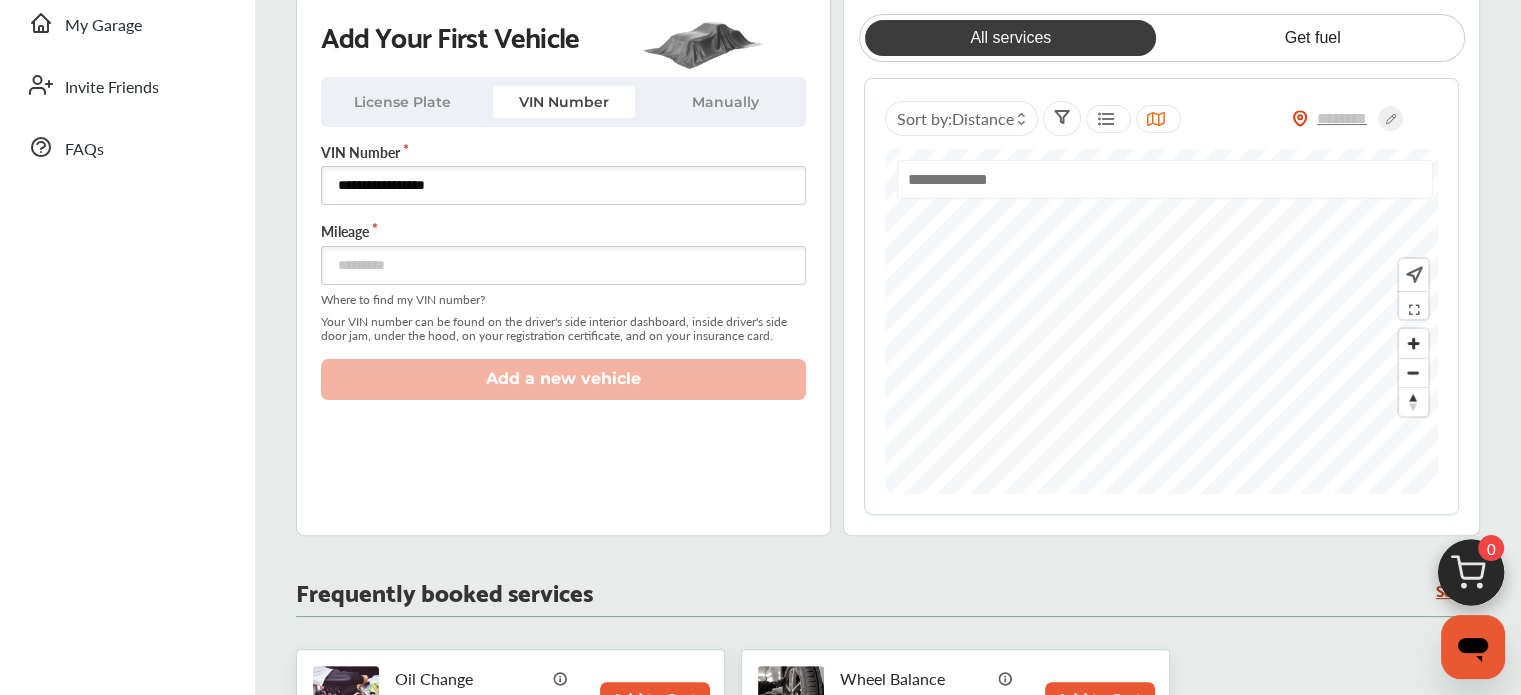 type on "**********" 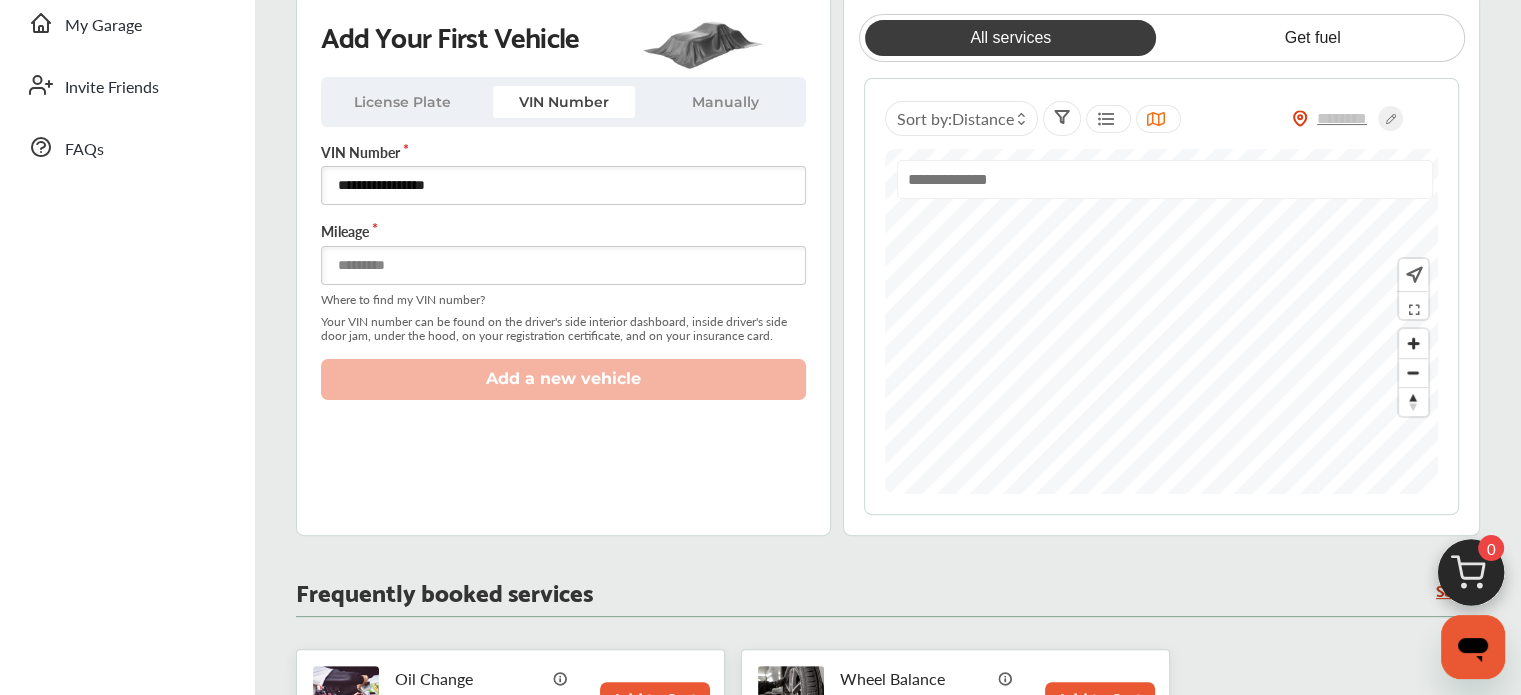 click at bounding box center [563, 265] 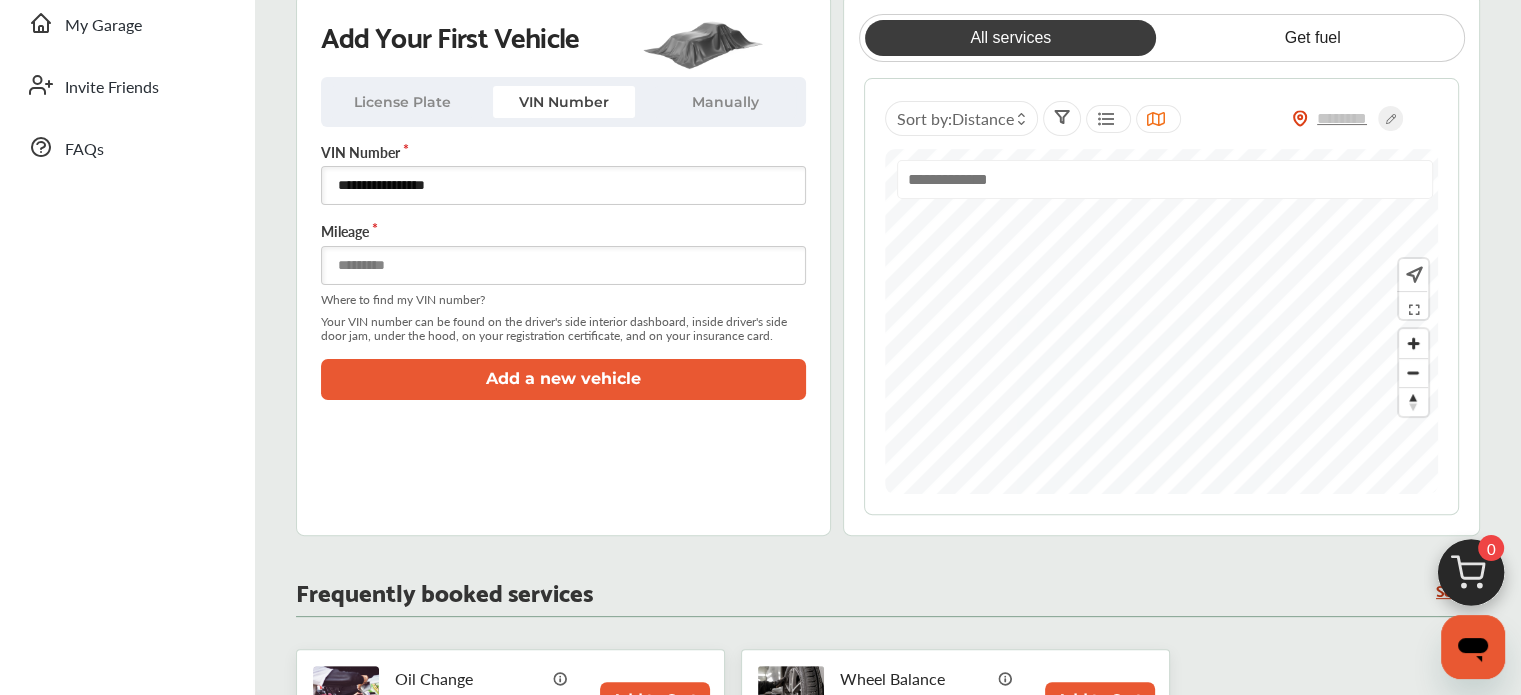 type on "*****" 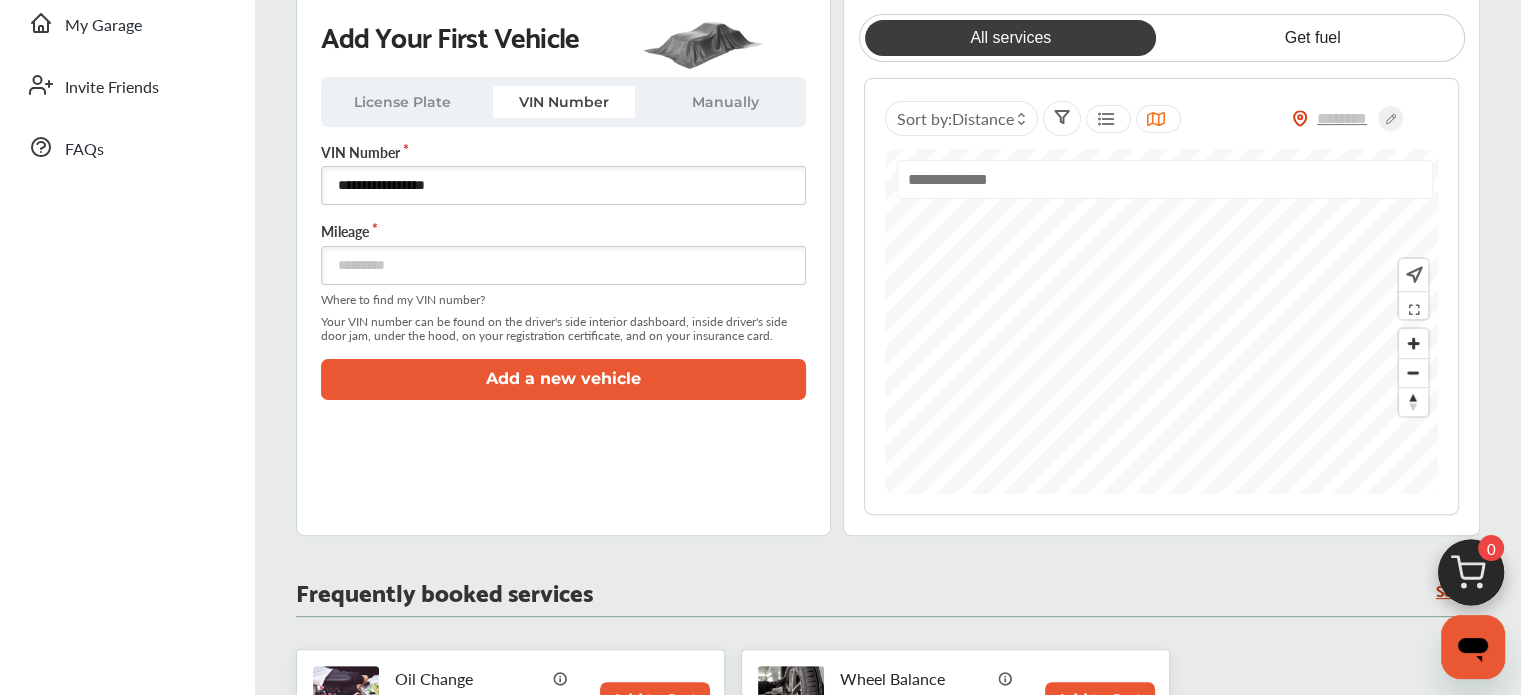 click on "Add a new vehicle" at bounding box center [563, 379] 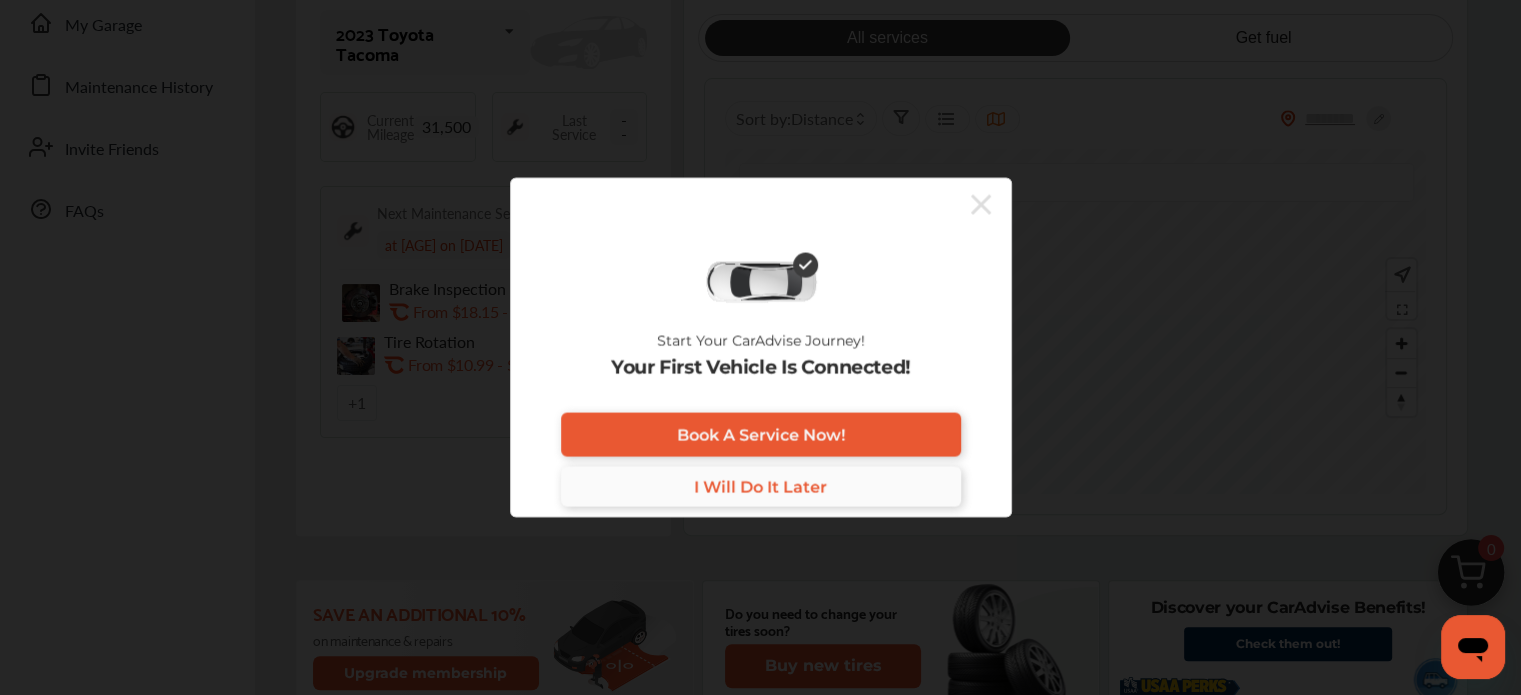 click on "I Will Do It Later" at bounding box center [760, 486] 